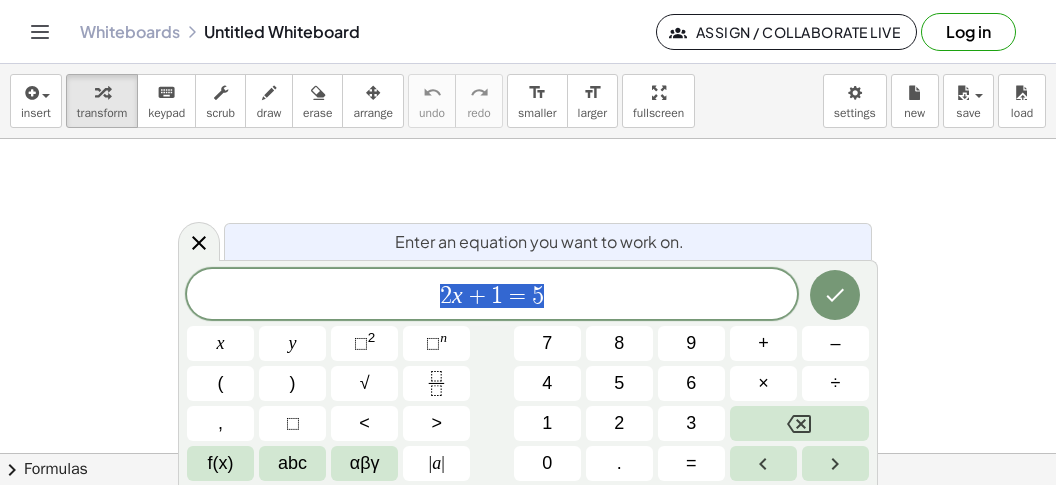 scroll, scrollTop: 0, scrollLeft: 0, axis: both 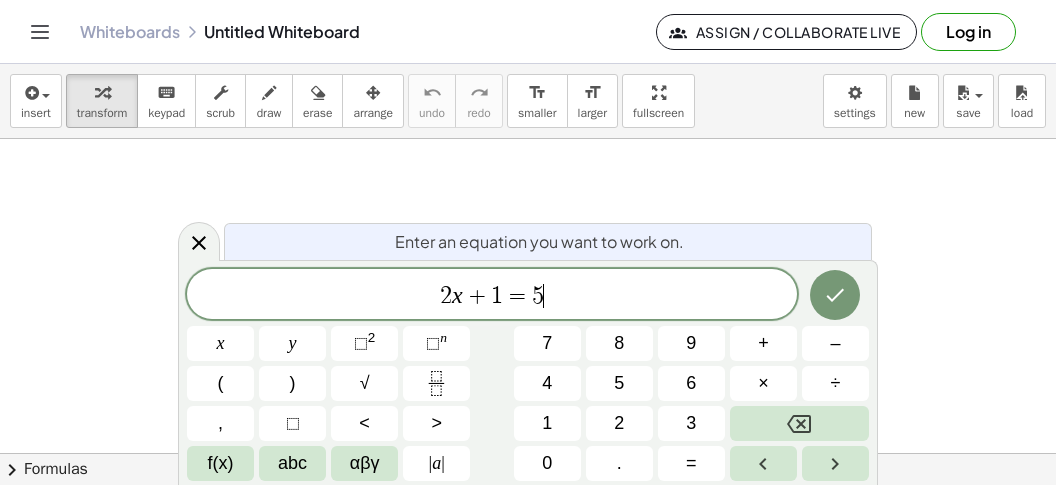click on "[NUMBER] [NUMBER] + [NUMBER] = [NUMBER] ​" at bounding box center (492, 296) 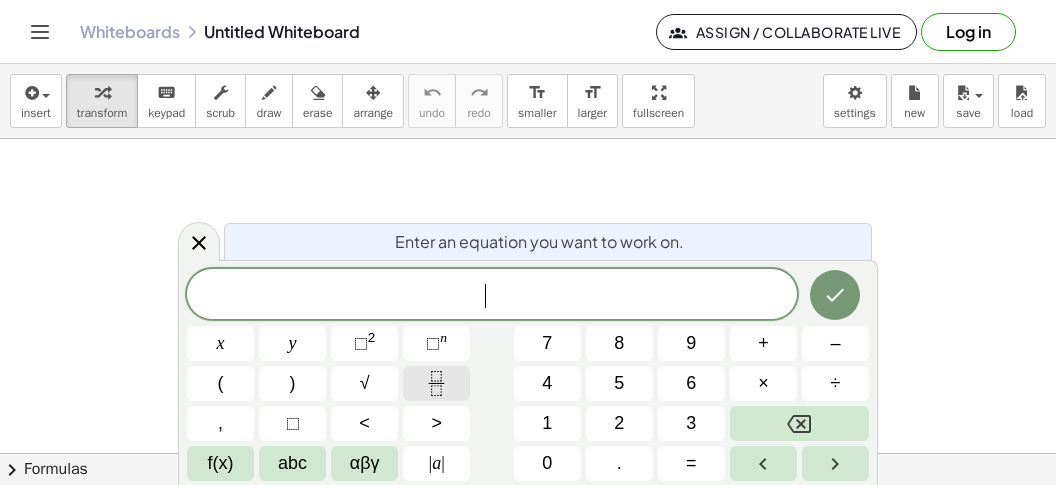 click 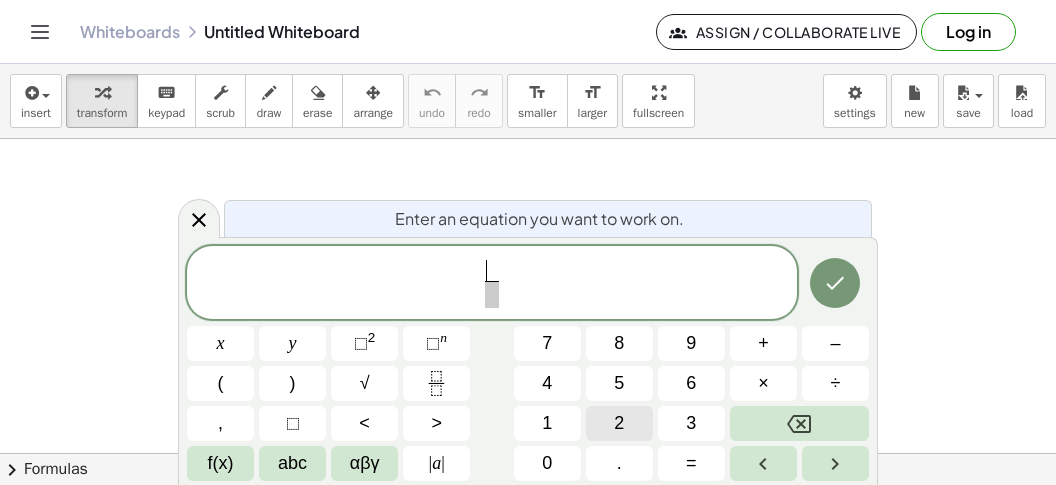 click on "2" at bounding box center [619, 423] 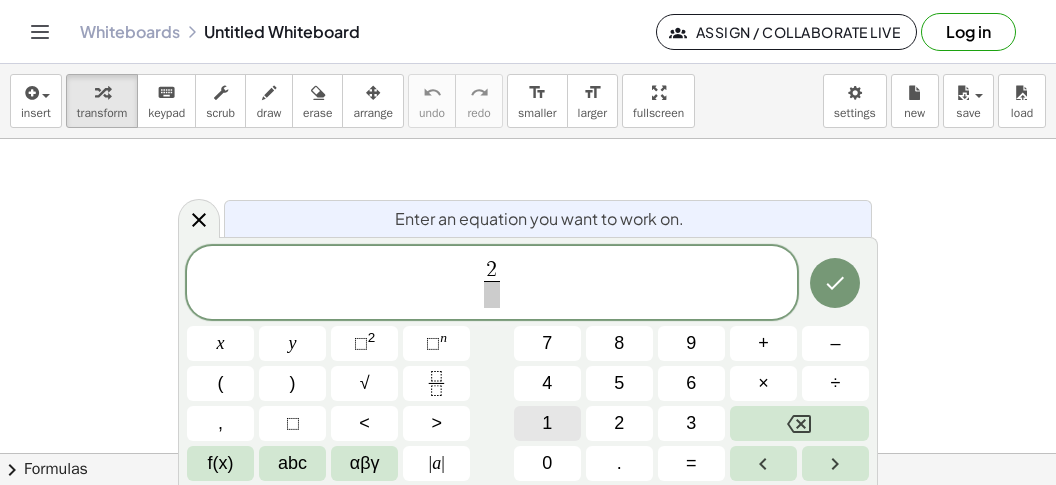 click on "1" at bounding box center [547, 423] 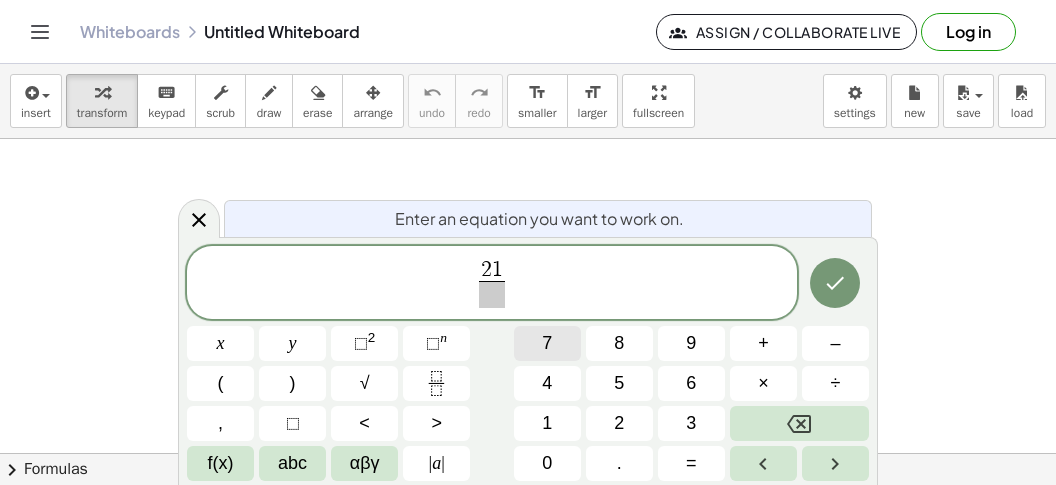 click on "7" at bounding box center [547, 343] 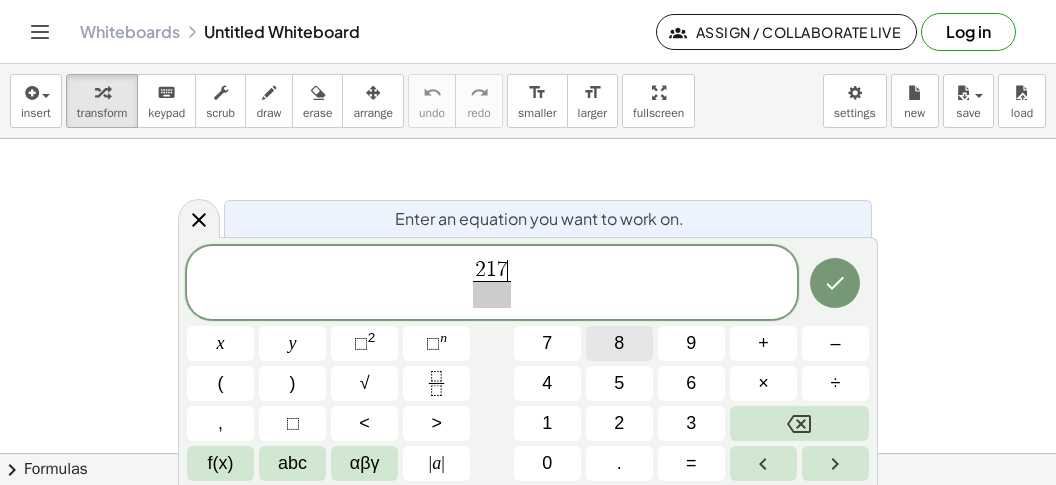 click on "8" at bounding box center [619, 343] 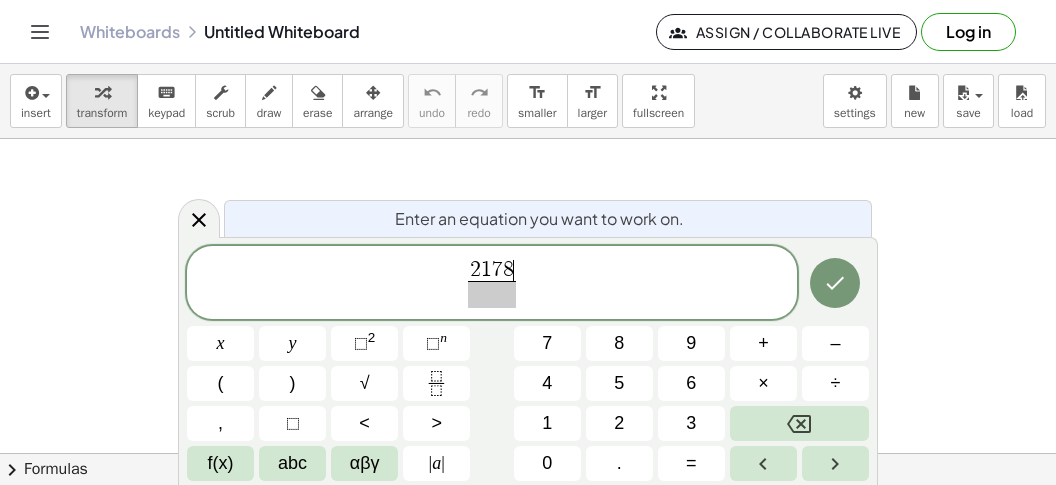 click at bounding box center (492, 294) 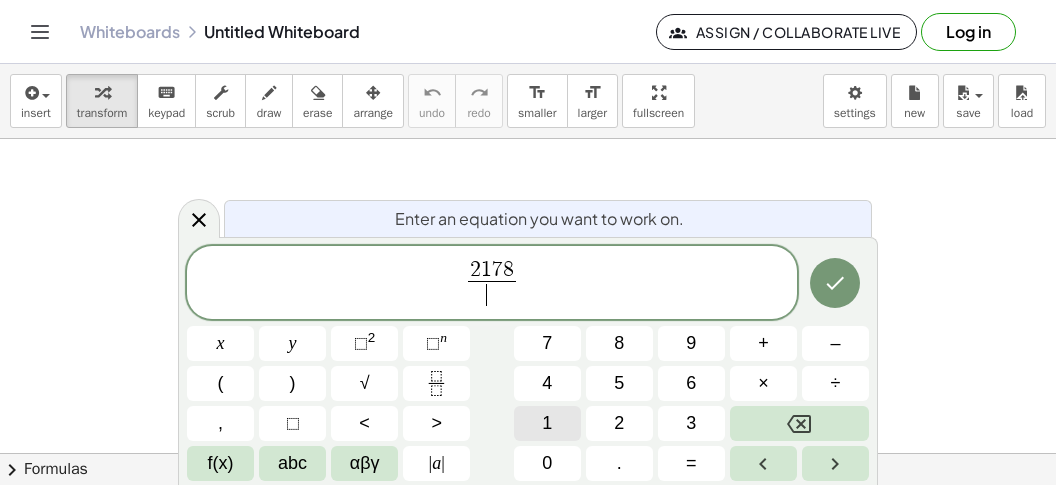 click on "1" at bounding box center (547, 423) 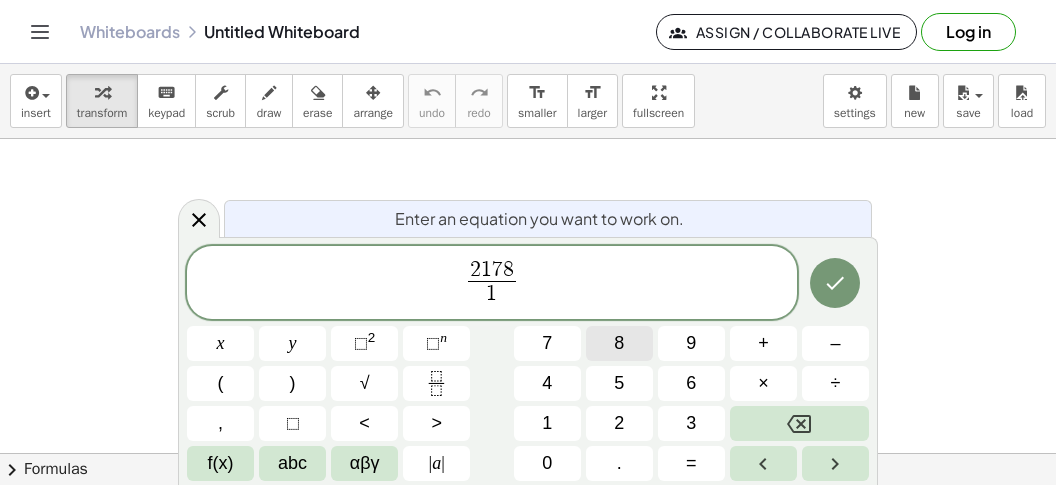 click on "8" at bounding box center [619, 343] 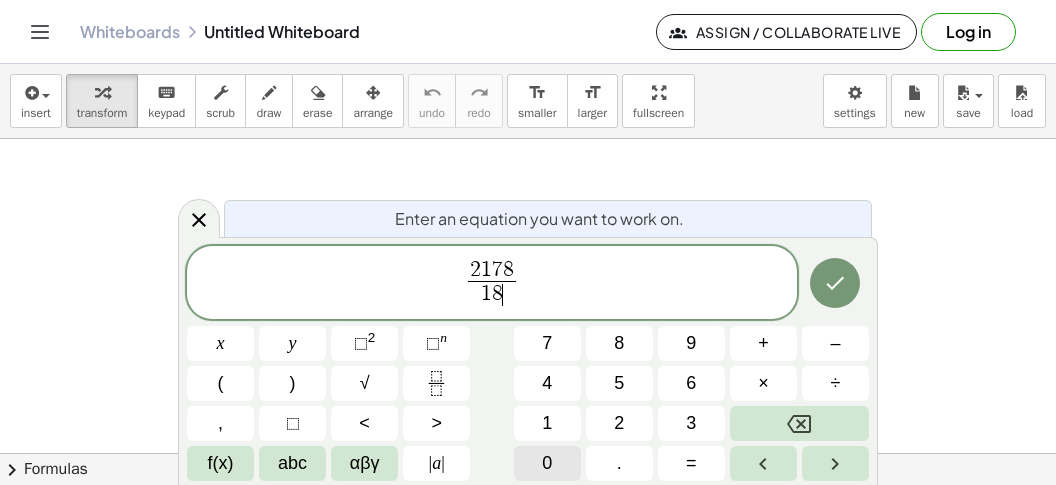 click on "0" at bounding box center (547, 463) 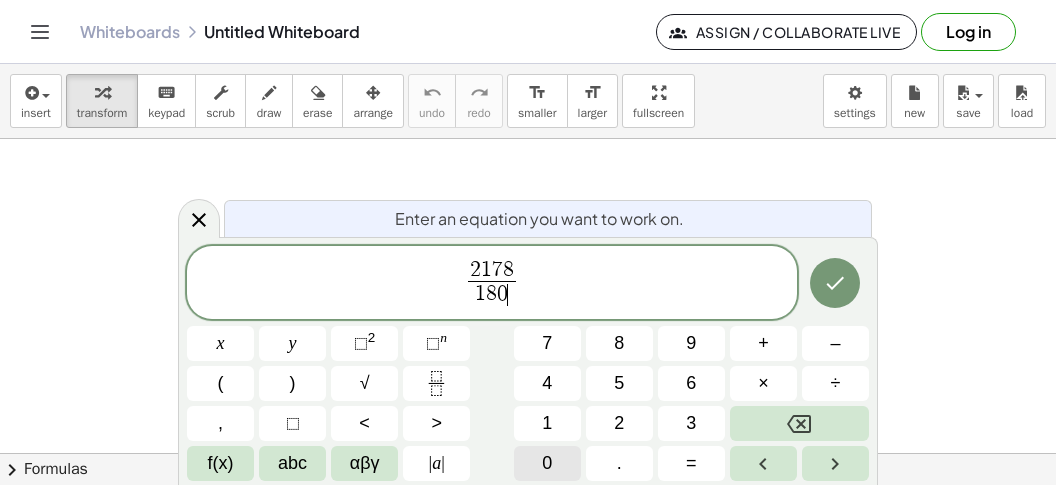 click on "0" at bounding box center (547, 463) 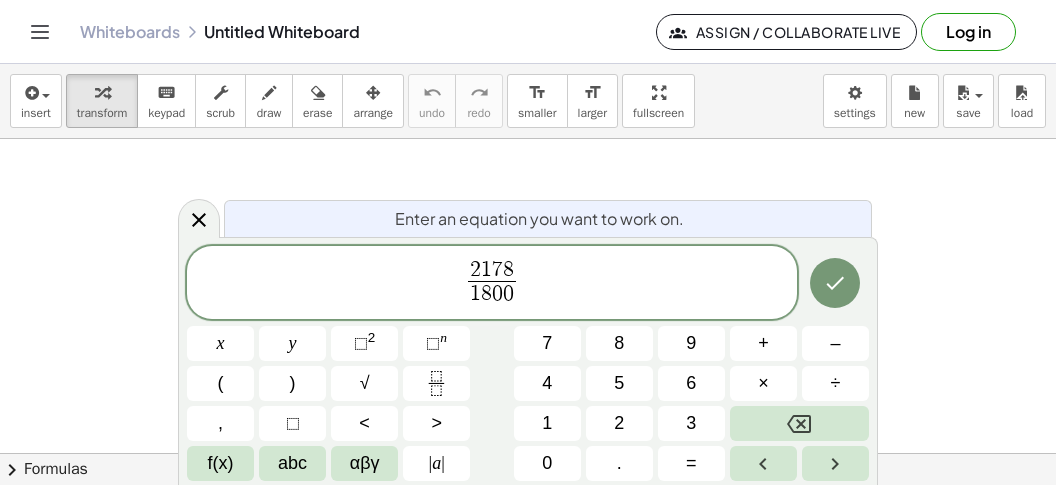 drag, startPoint x: 589, startPoint y: 268, endPoint x: 597, endPoint y: 293, distance: 26.24881 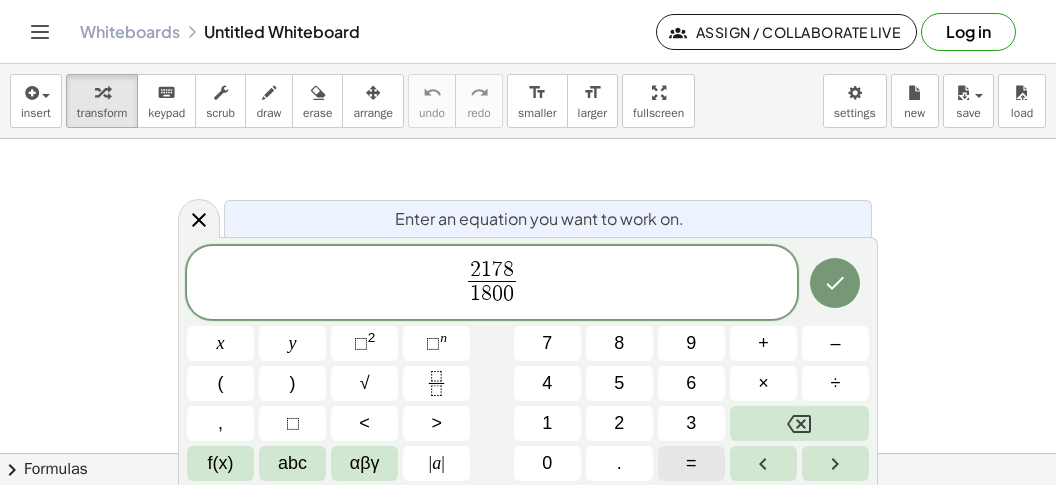 click on "=" at bounding box center (691, 463) 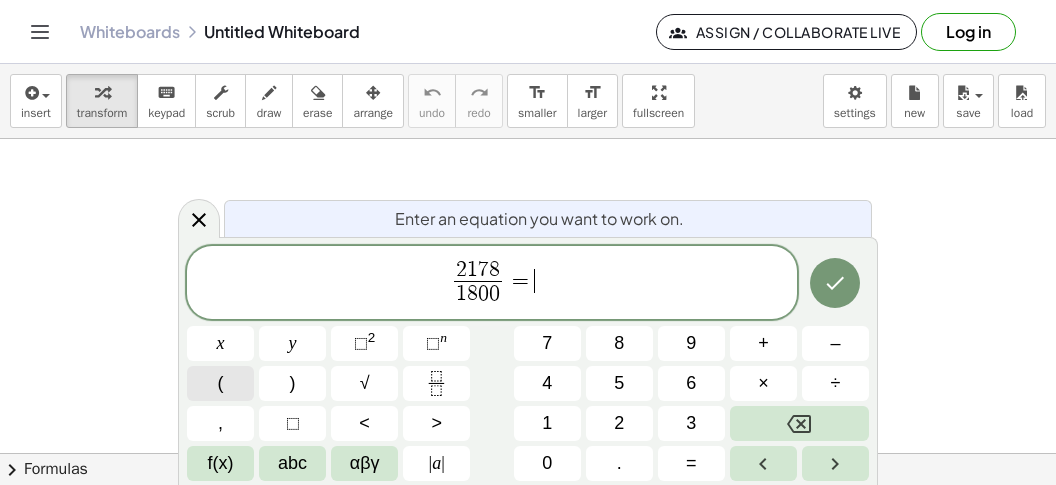 click on "(" at bounding box center (220, 383) 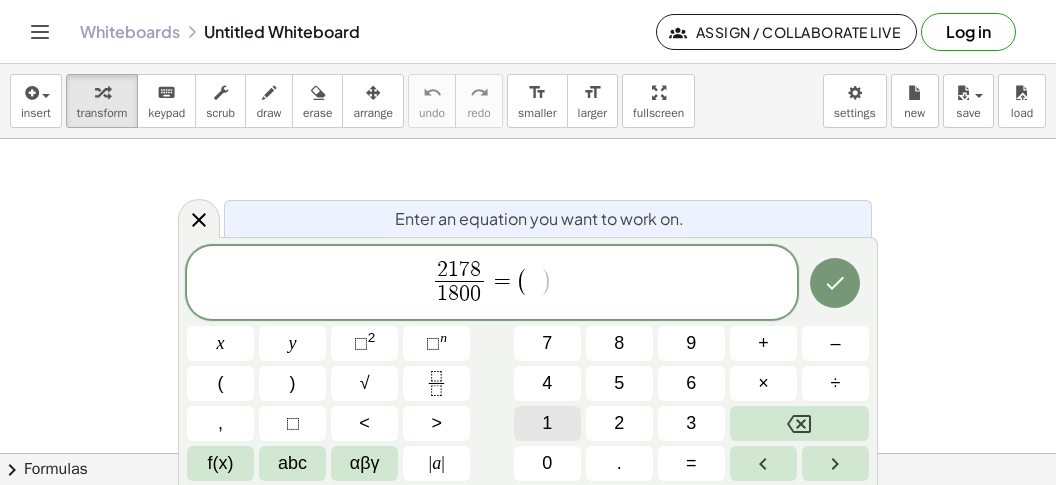 click on "1" at bounding box center (547, 423) 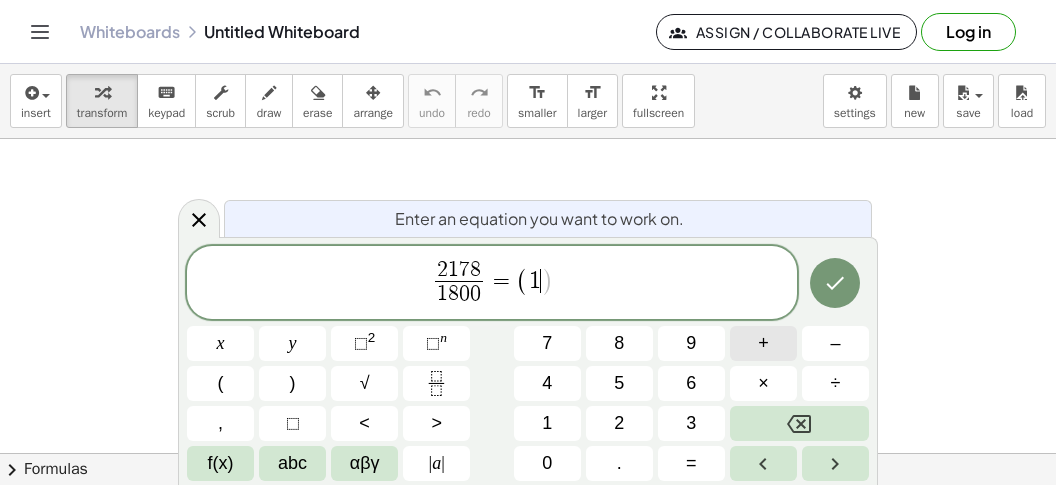 click on "+" at bounding box center [763, 343] 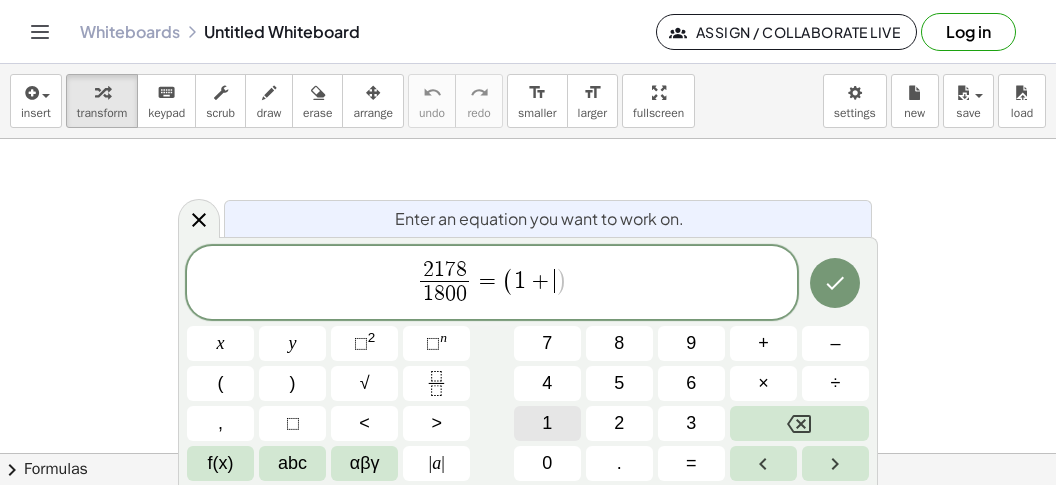 click on "1" at bounding box center (547, 423) 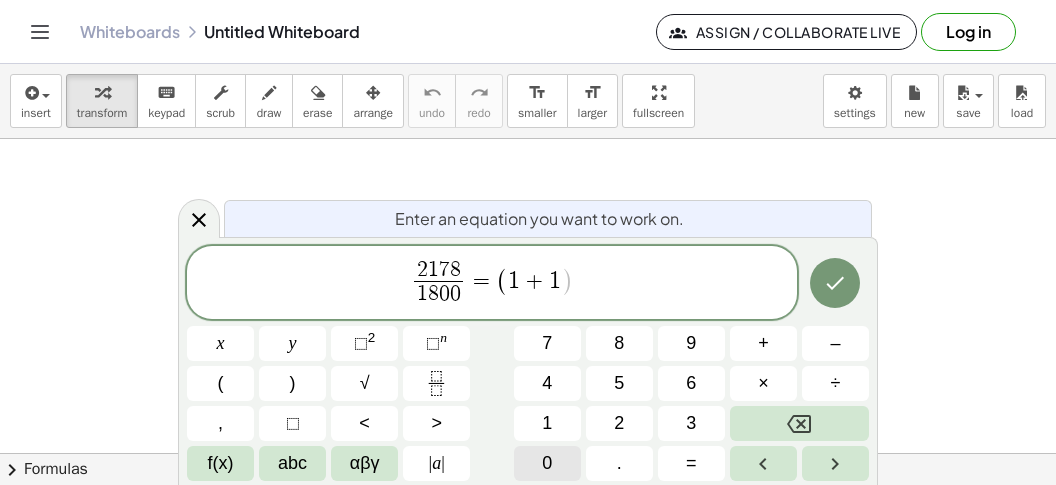click on "0" at bounding box center (547, 463) 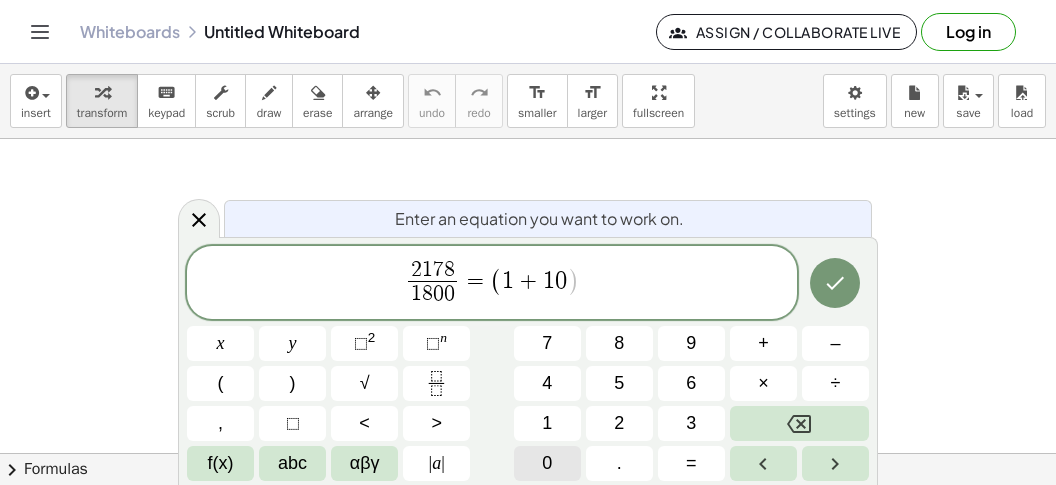 scroll, scrollTop: 19, scrollLeft: 0, axis: vertical 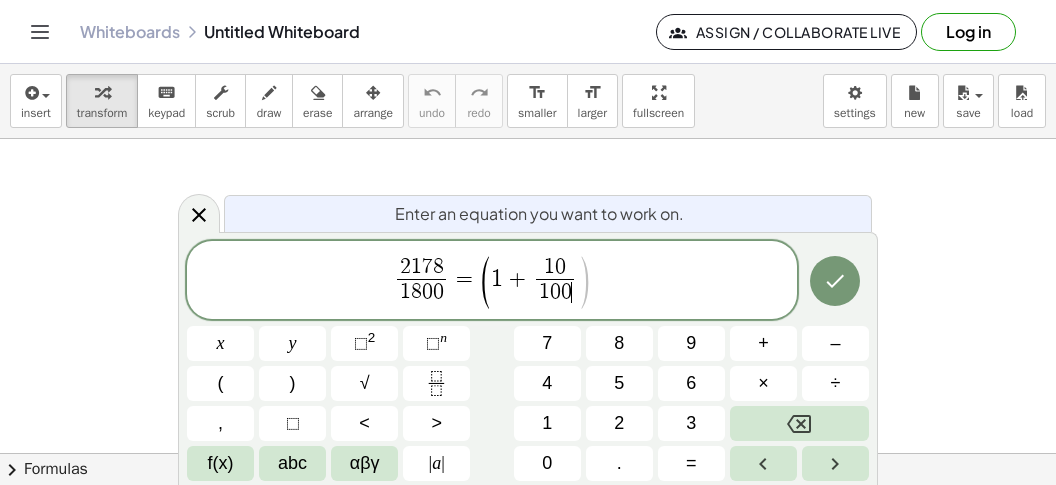click on "[NUMBER] [NUMBER] [NUMBER] [NUMBER] ​ = ( [NUMBER] + [NUMBER] [NUMBER] [NUMBER] ​ )" at bounding box center (492, 281) 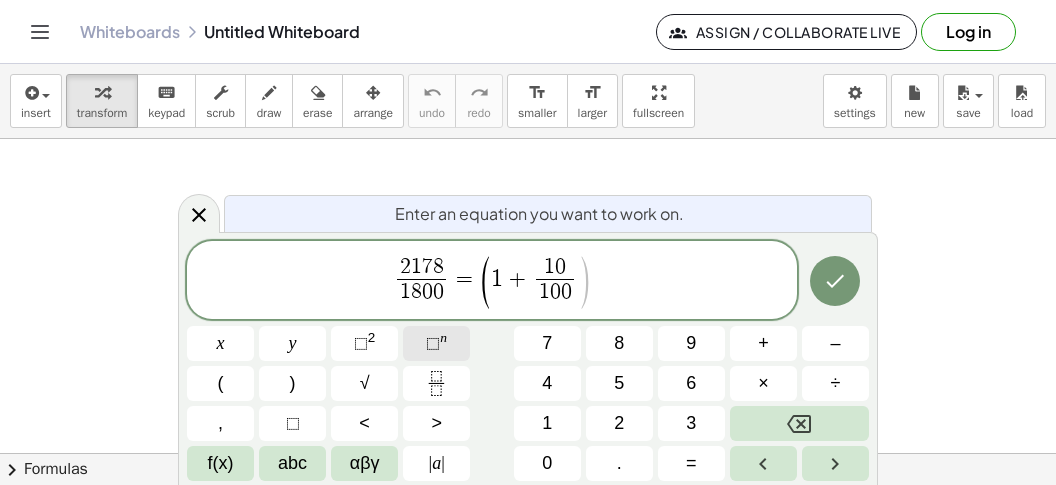 click on "⬚" at bounding box center [433, 343] 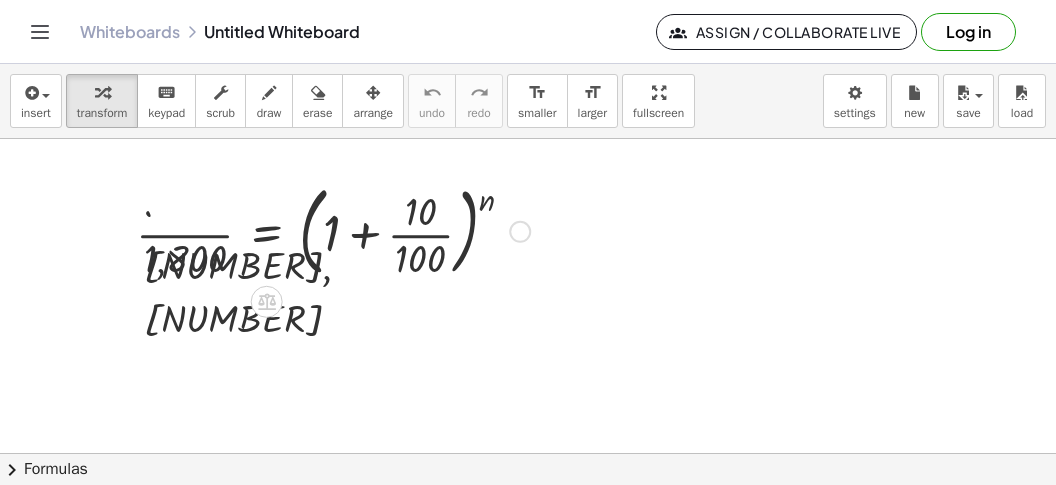 click at bounding box center (333, 230) 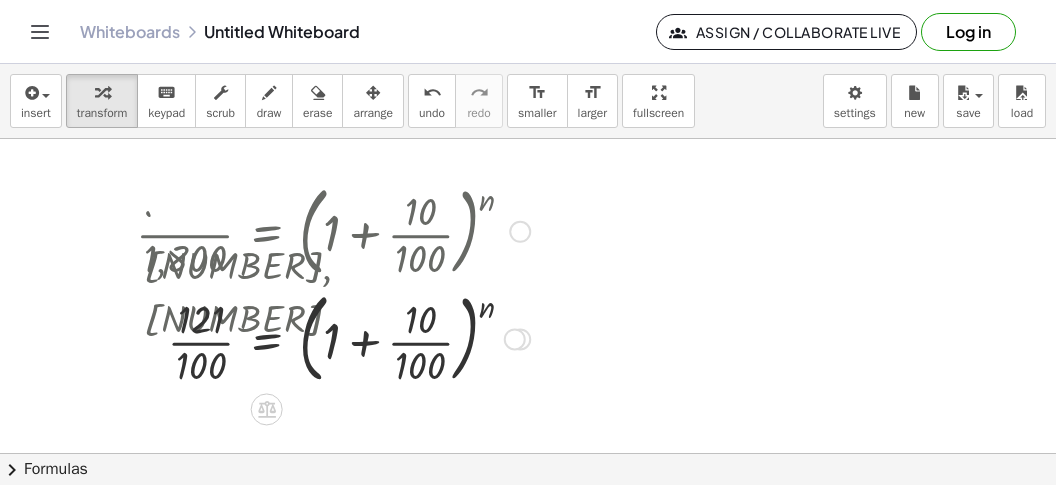 click at bounding box center (333, 338) 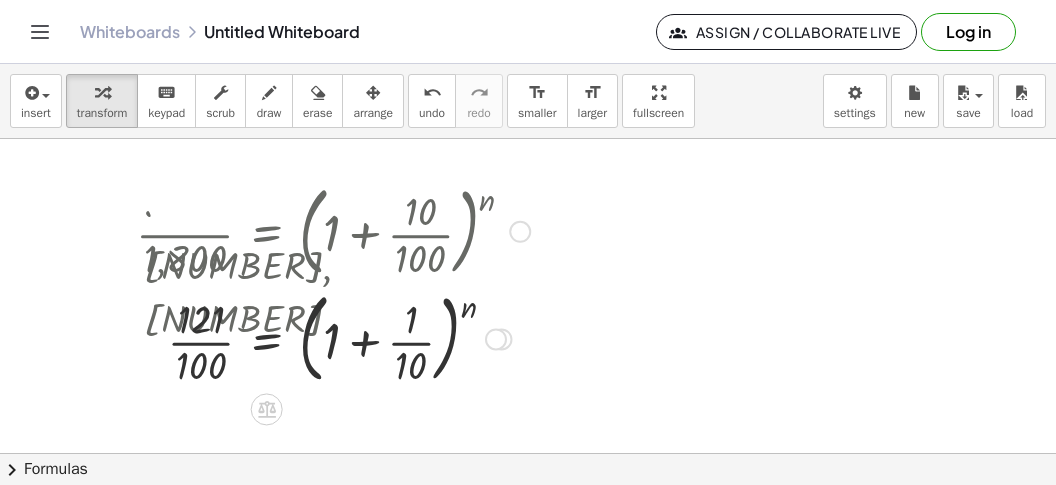 click at bounding box center [333, 338] 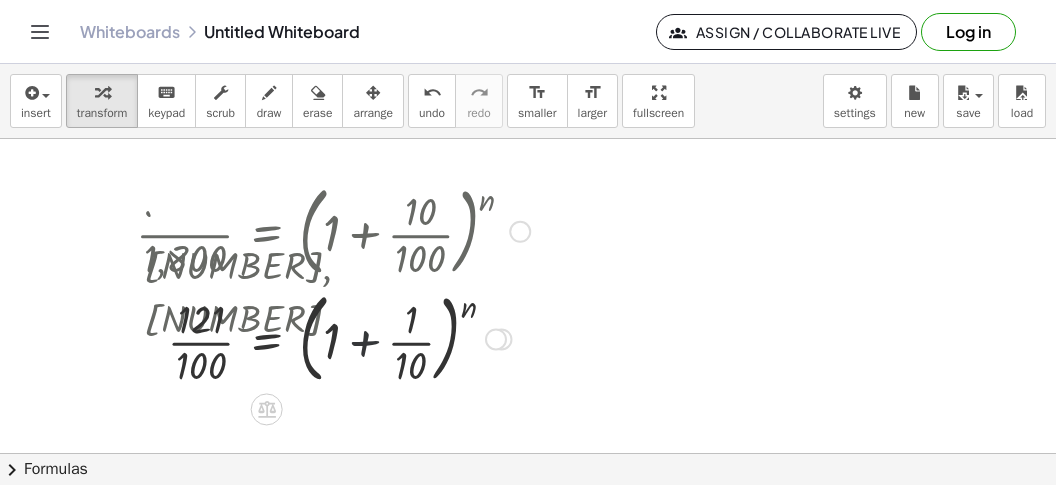 click at bounding box center (333, 338) 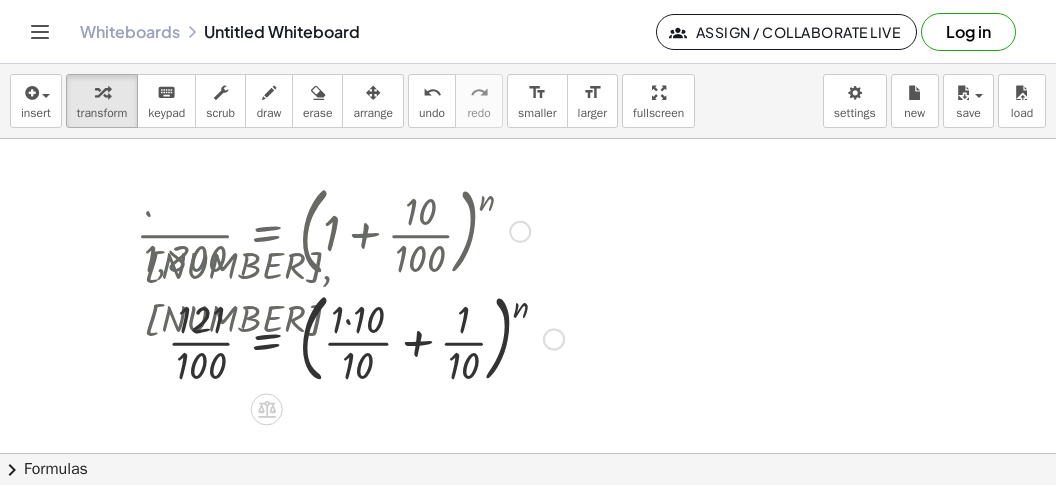 click at bounding box center [350, 338] 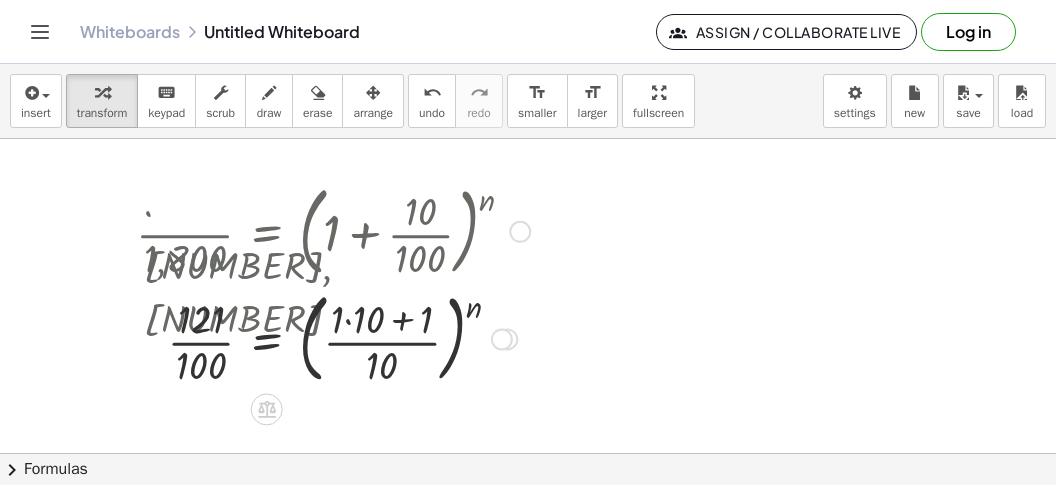 click at bounding box center (333, 338) 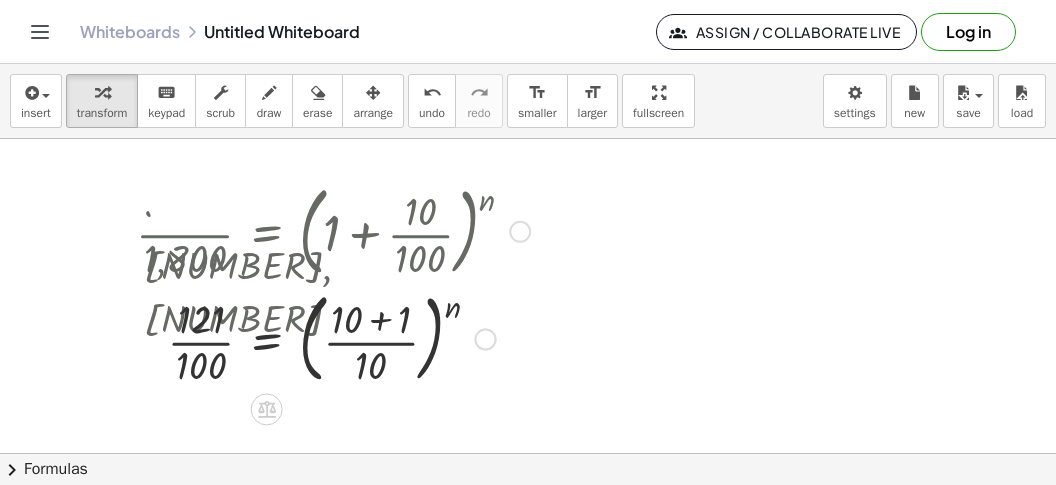 click at bounding box center [333, 338] 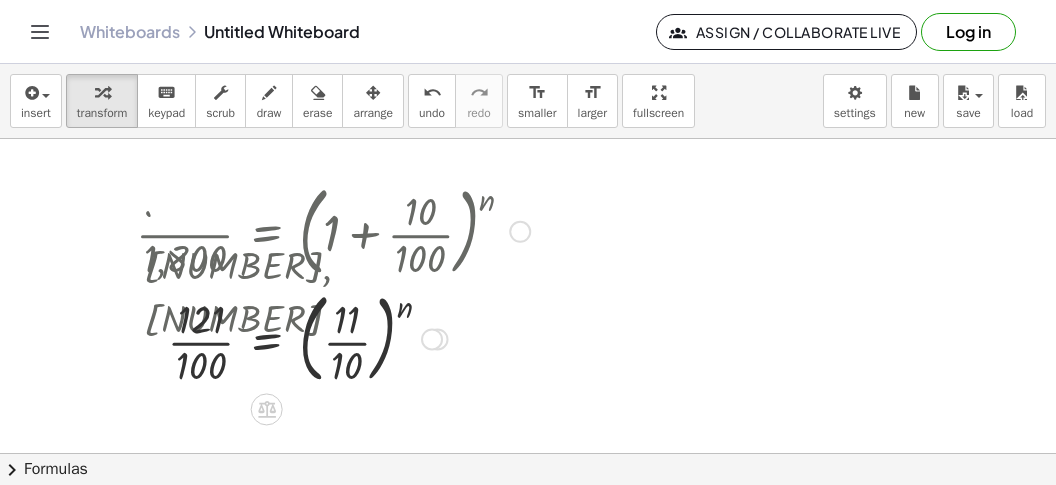 click at bounding box center (333, 338) 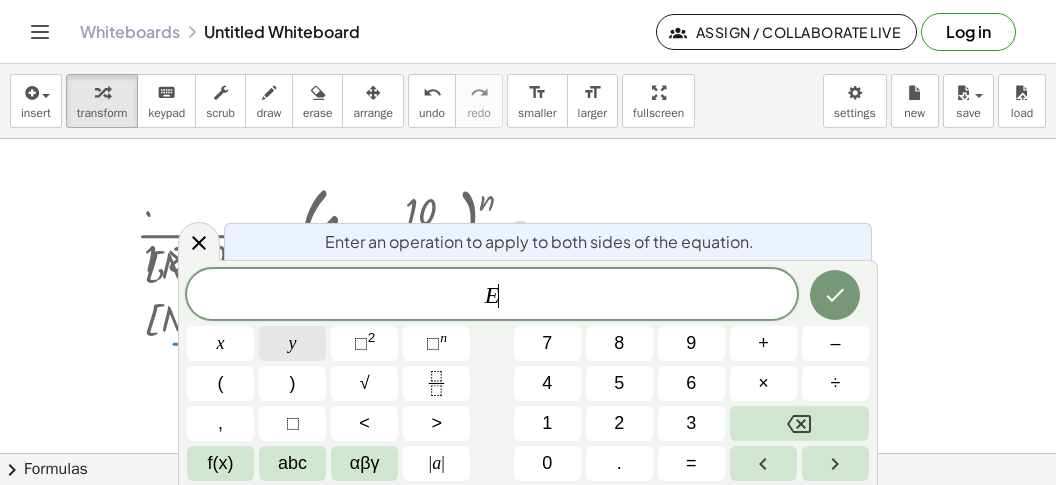scroll, scrollTop: 18, scrollLeft: 0, axis: vertical 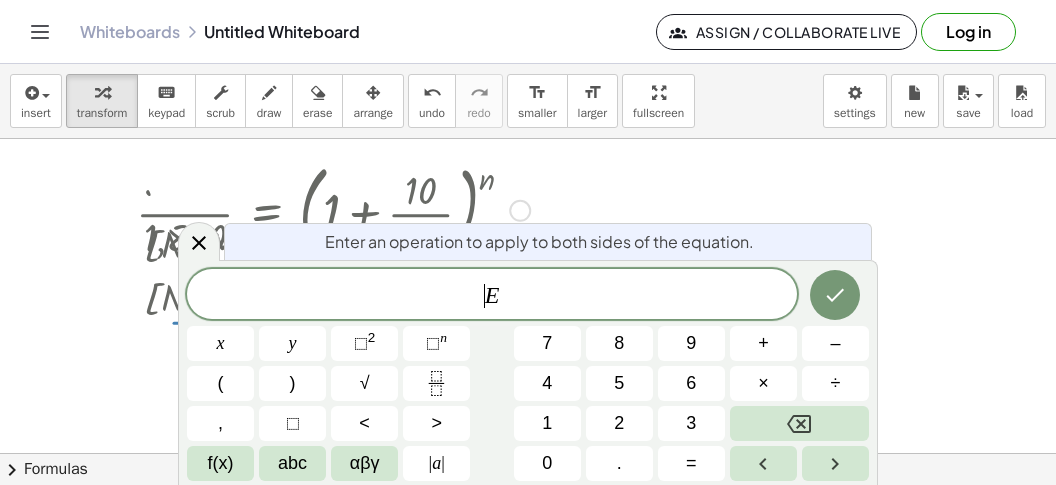 click on "​ E" at bounding box center (492, 296) 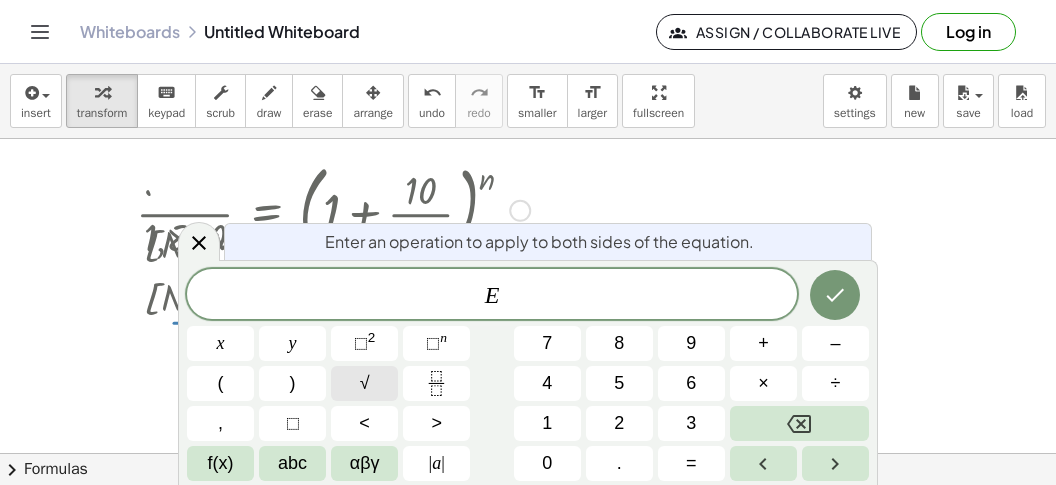 click on "√" at bounding box center [364, 383] 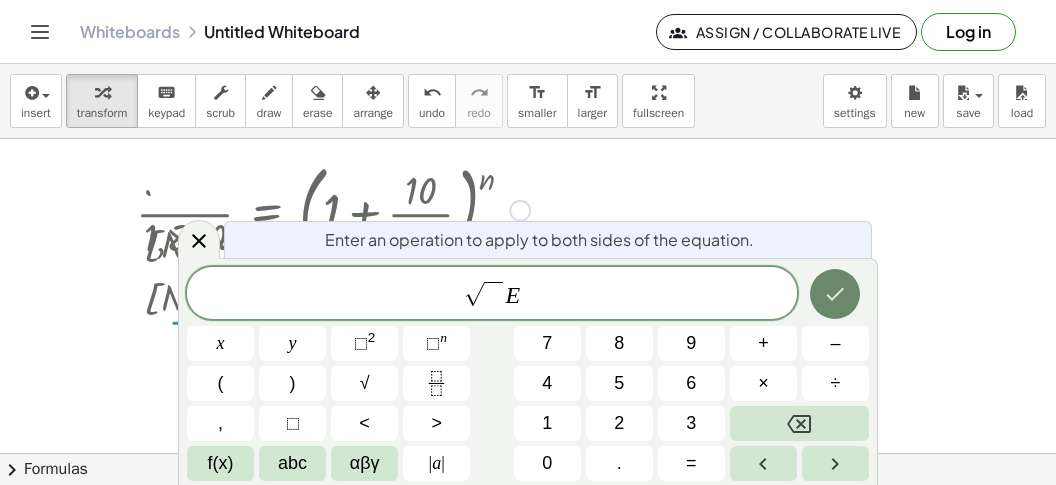 click 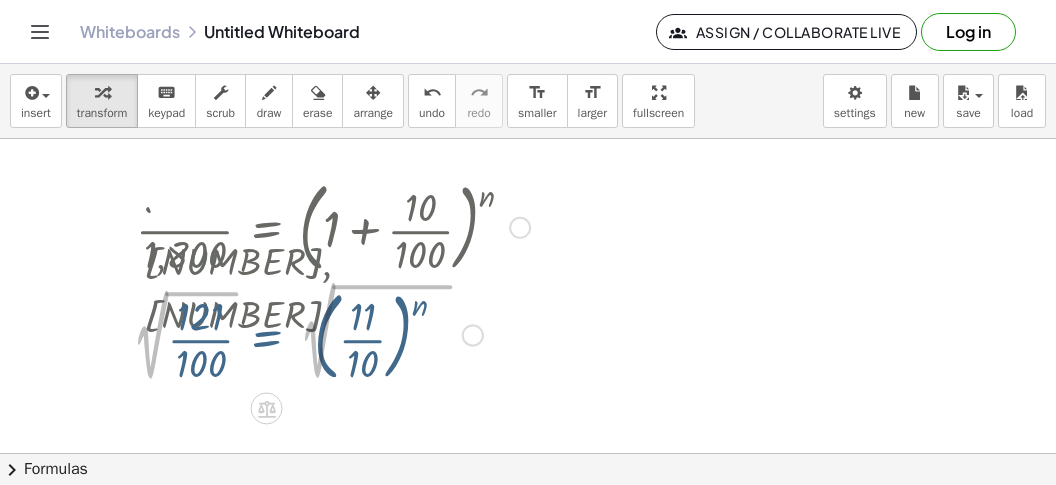 scroll, scrollTop: 0, scrollLeft: 0, axis: both 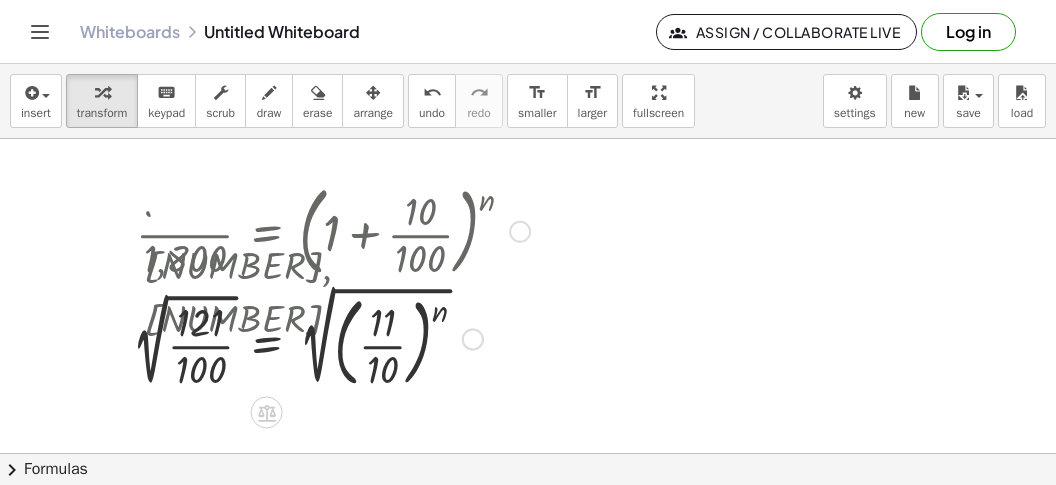 drag, startPoint x: 144, startPoint y: 371, endPoint x: 154, endPoint y: 380, distance: 13.453624 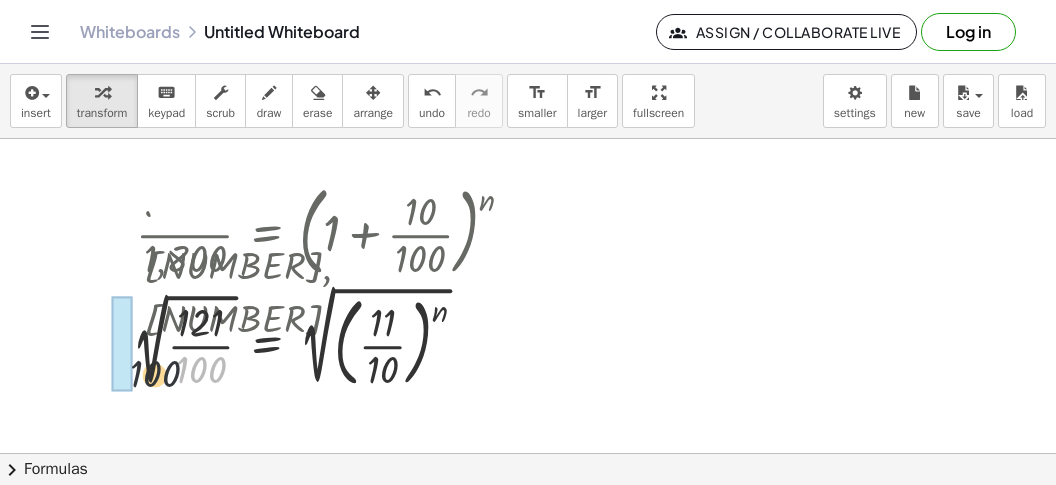 drag, startPoint x: 197, startPoint y: 369, endPoint x: 106, endPoint y: 375, distance: 91.197586 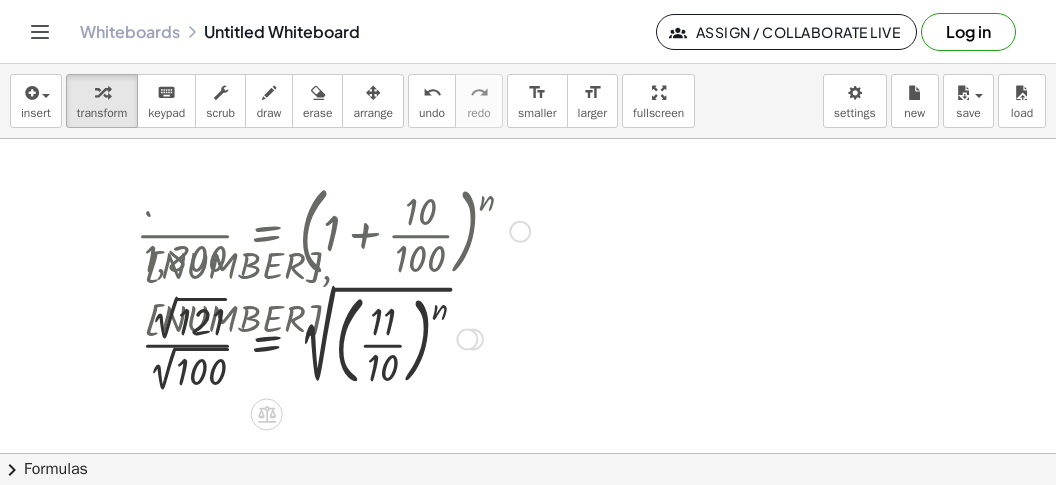 click at bounding box center [333, 338] 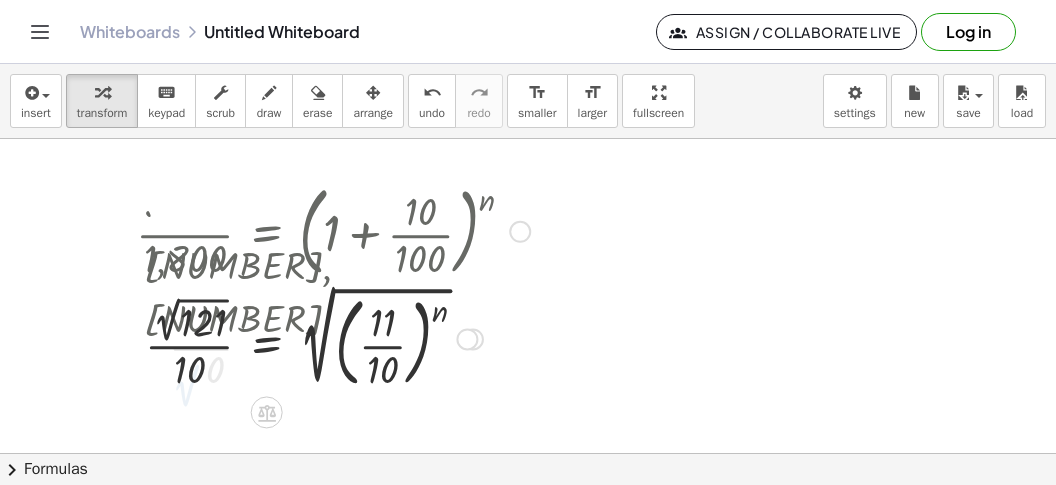 click at bounding box center [333, 337] 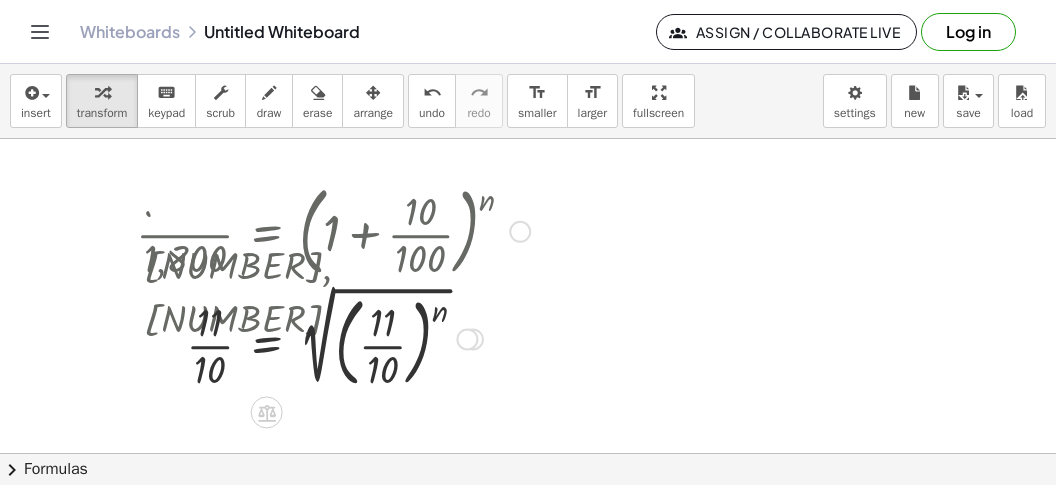 click at bounding box center (333, 337) 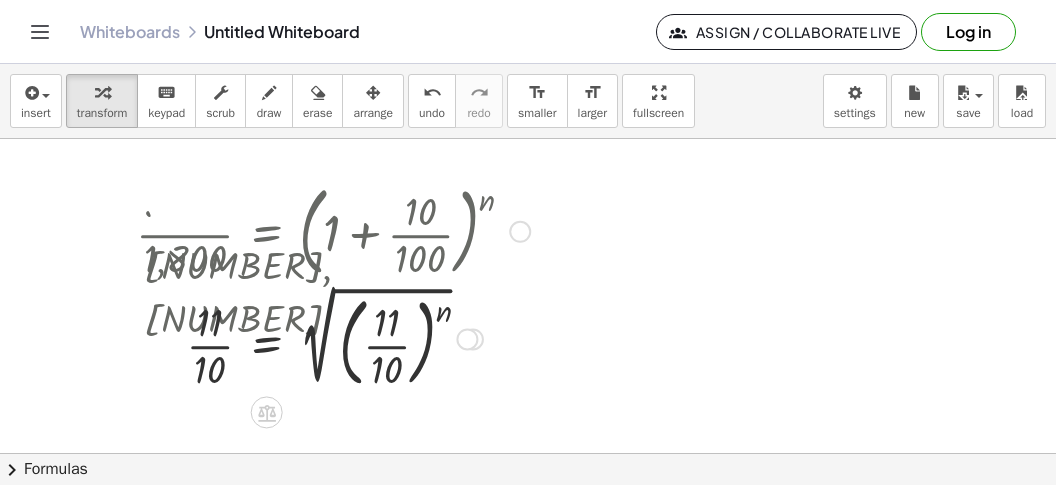 click at bounding box center (333, 337) 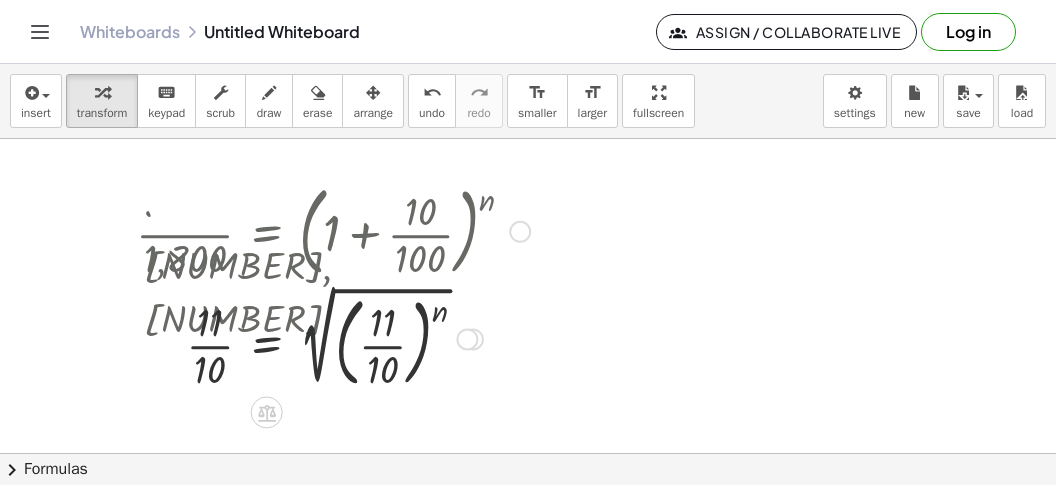 click at bounding box center [333, 337] 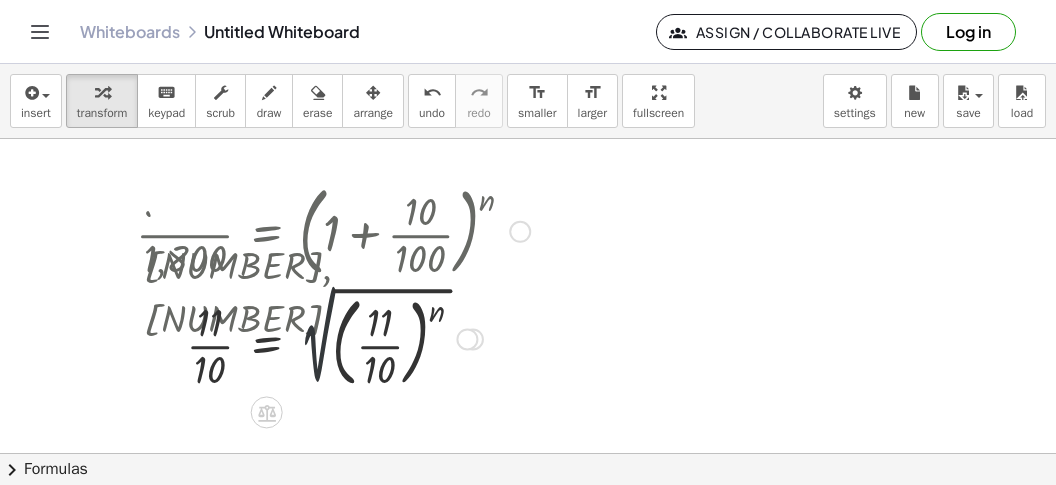 click at bounding box center (333, 337) 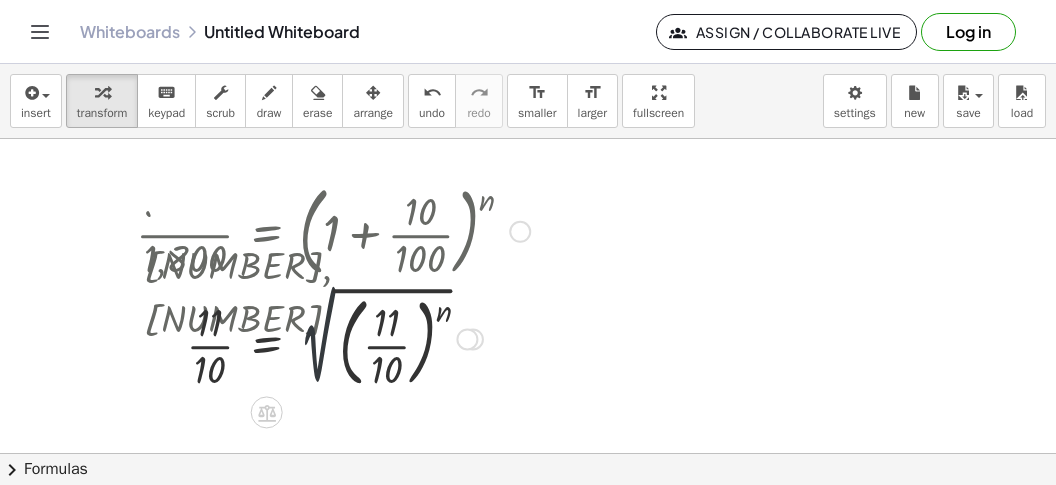 click at bounding box center (333, 337) 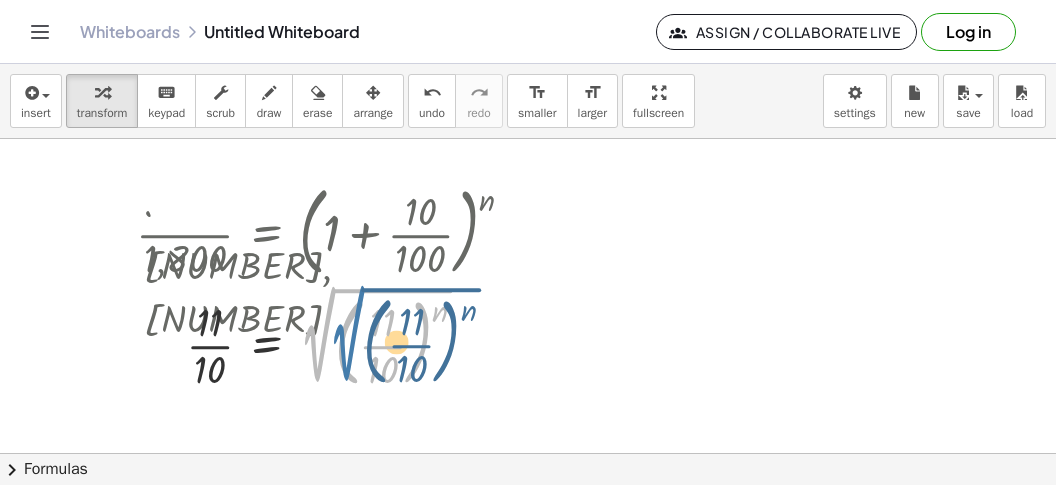 drag, startPoint x: 310, startPoint y: 311, endPoint x: 339, endPoint y: 310, distance: 29.017237 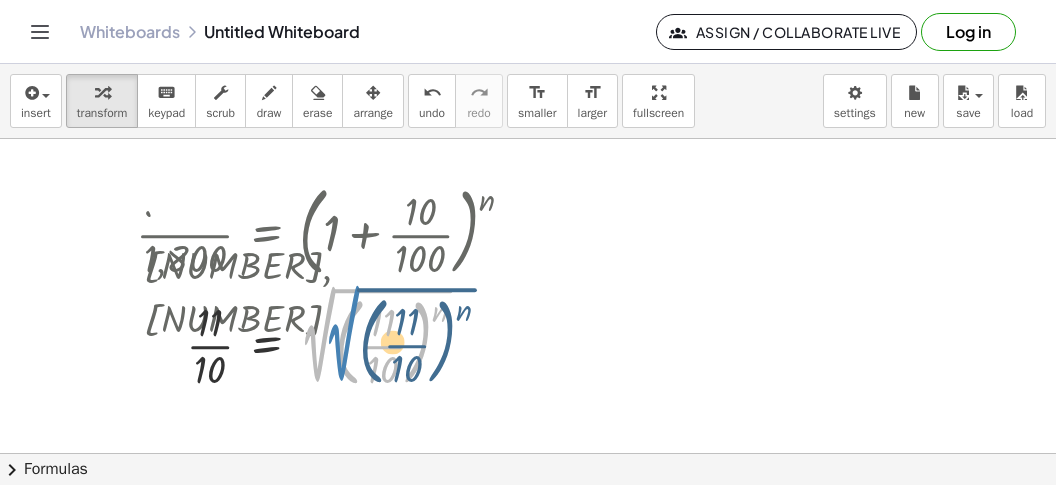 click at bounding box center (333, 337) 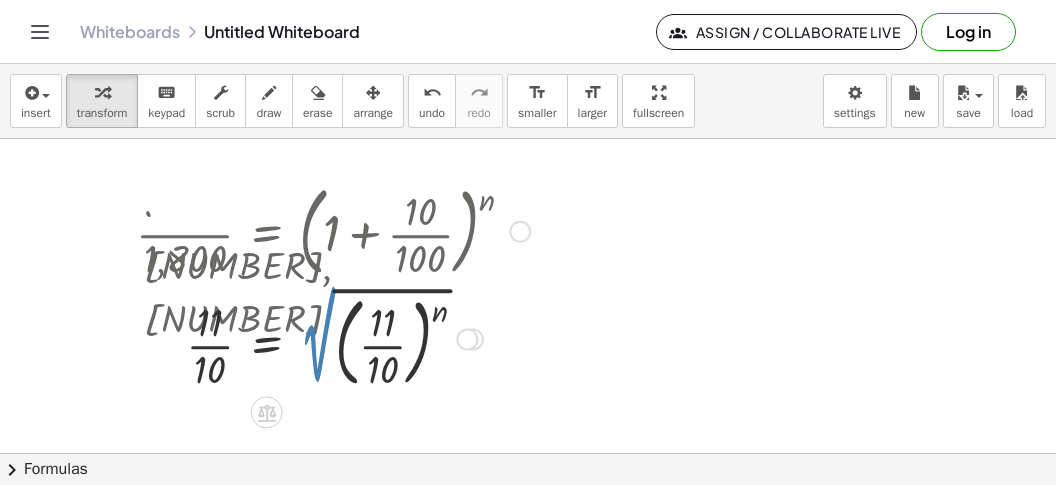 click at bounding box center (333, 337) 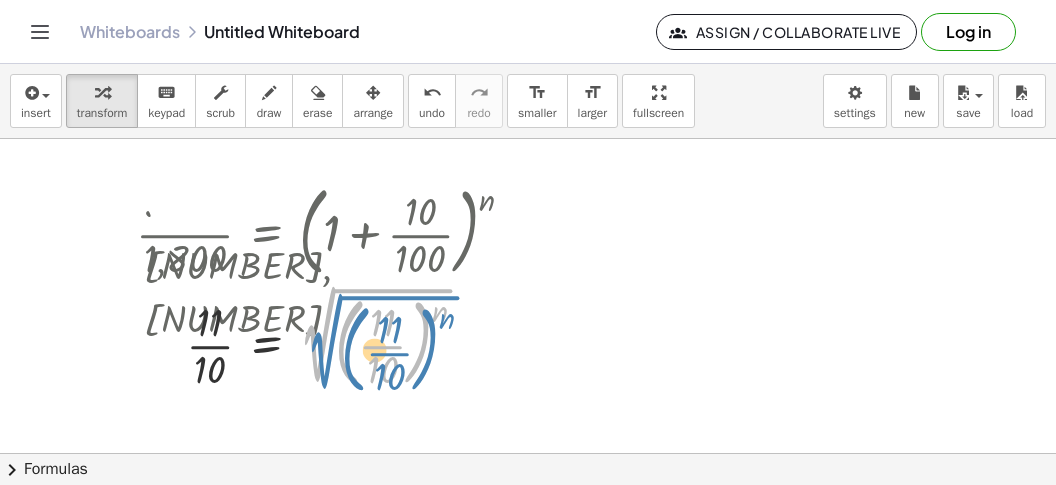 click at bounding box center [333, 337] 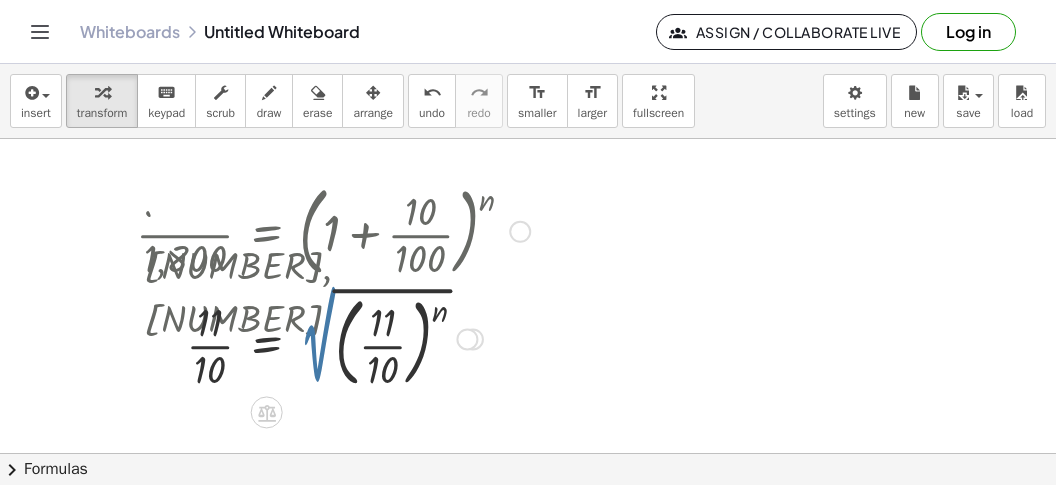 click at bounding box center [333, 337] 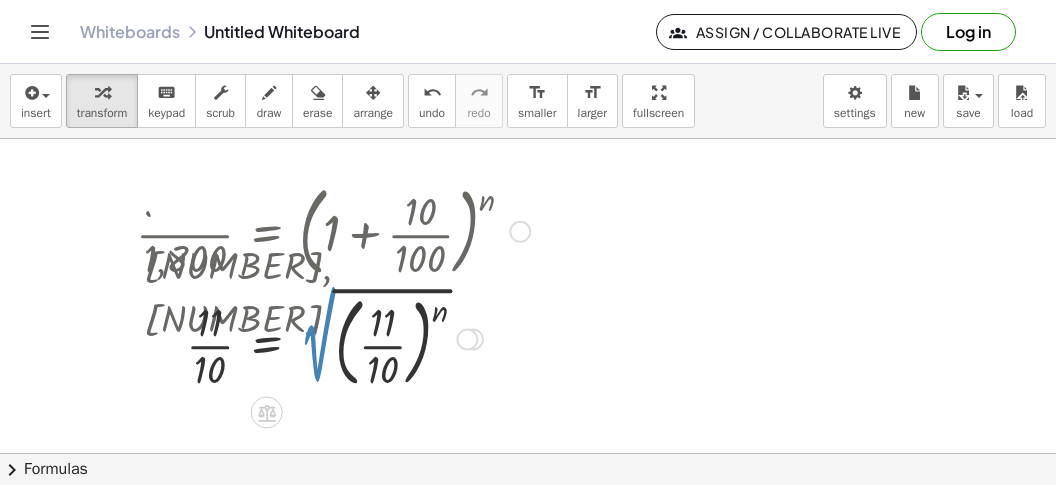 click at bounding box center (333, 337) 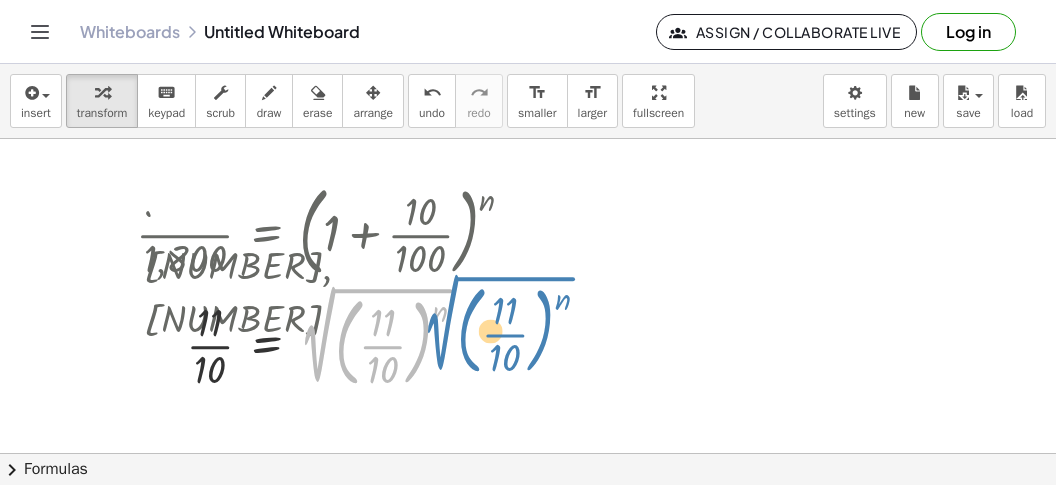 drag, startPoint x: 318, startPoint y: 327, endPoint x: 442, endPoint y: 315, distance: 124.57929 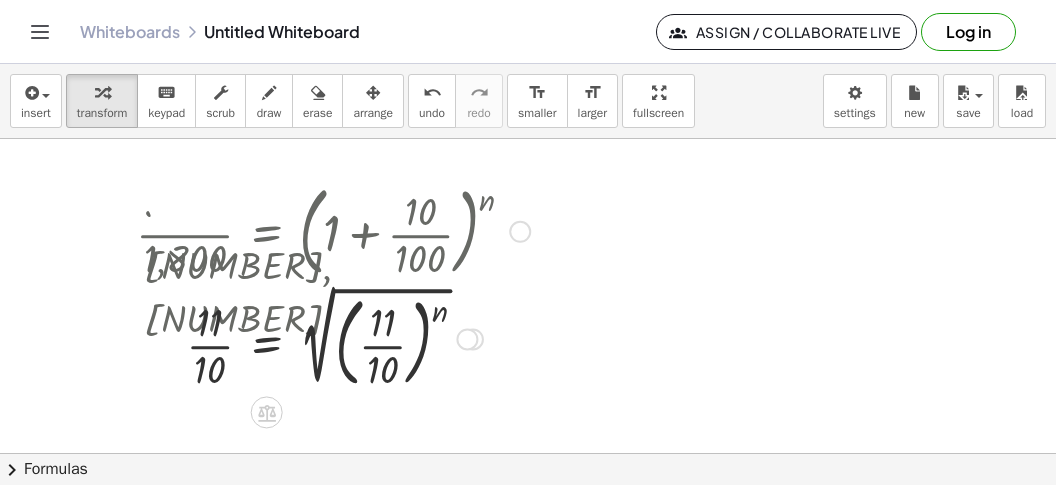 click at bounding box center (333, 337) 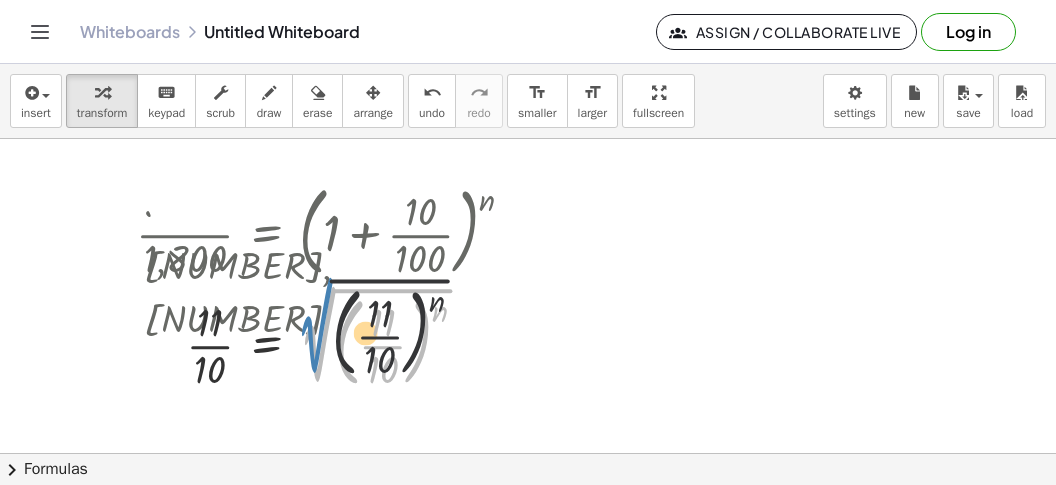 drag, startPoint x: 320, startPoint y: 331, endPoint x: 312, endPoint y: 321, distance: 12.806249 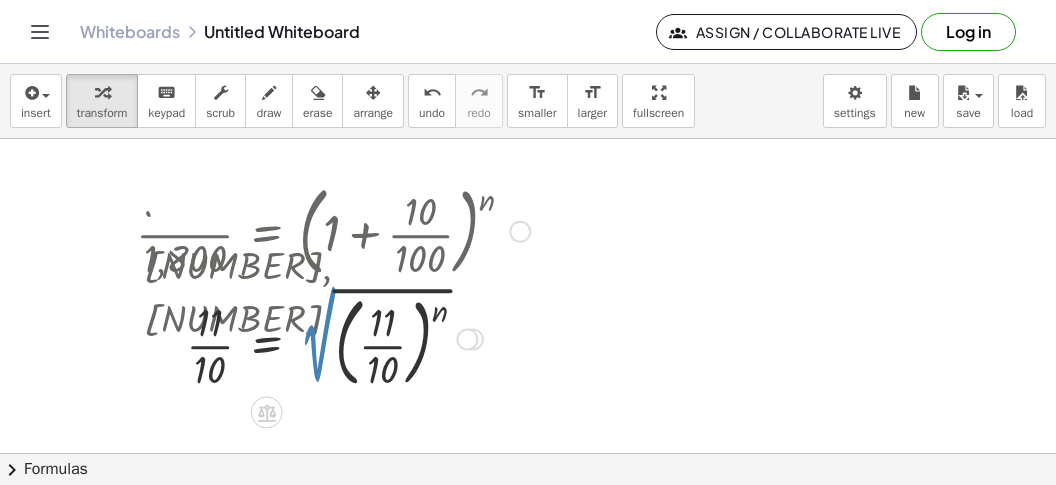 click at bounding box center (333, 337) 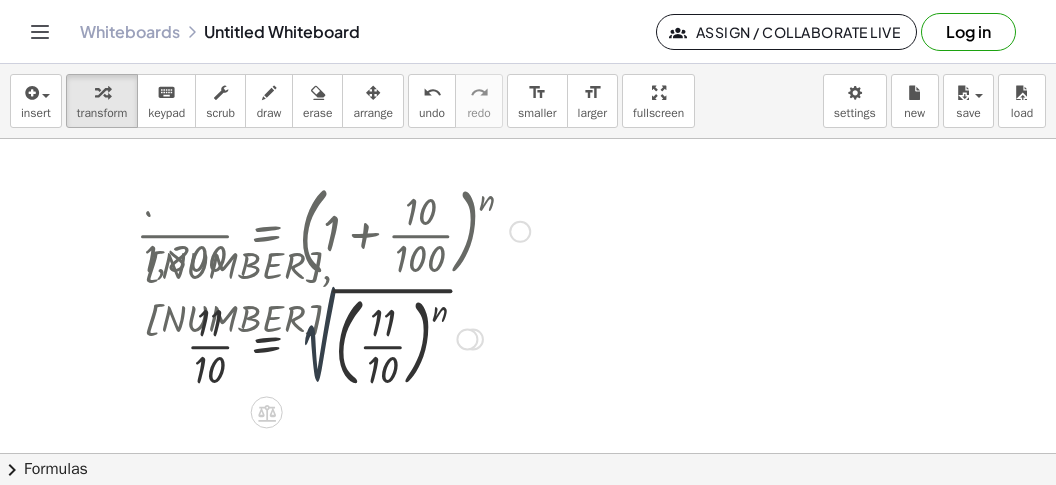 click at bounding box center (333, 337) 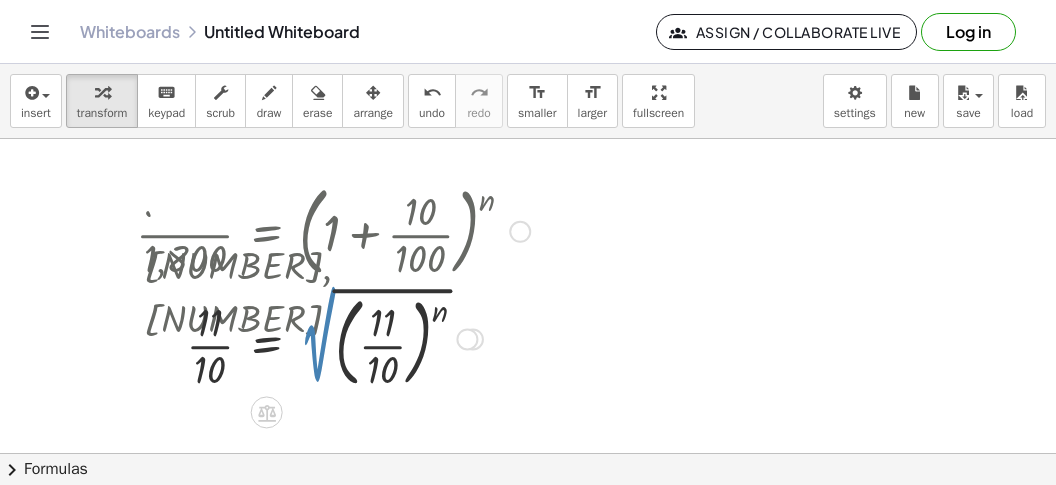 drag, startPoint x: 317, startPoint y: 338, endPoint x: 320, endPoint y: 324, distance: 14.3178215 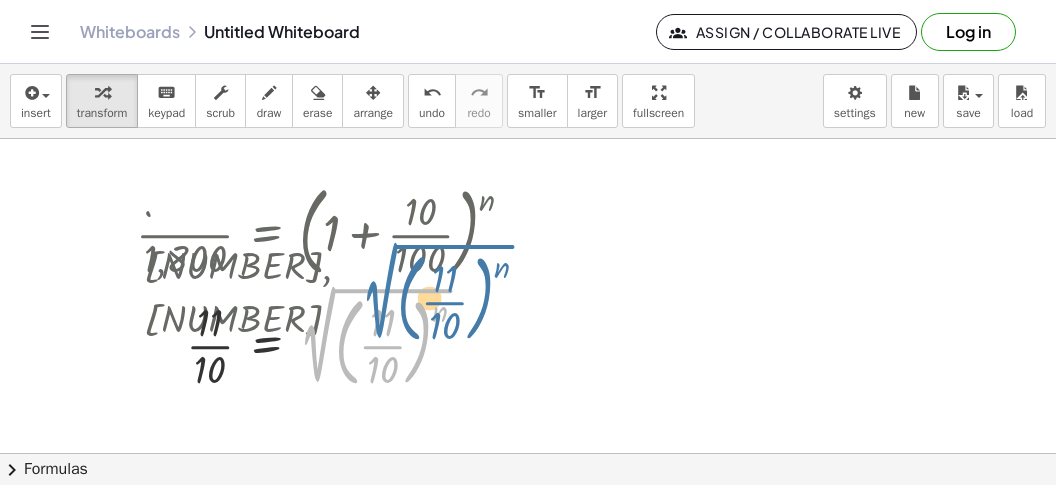 drag, startPoint x: 317, startPoint y: 373, endPoint x: 379, endPoint y: 334, distance: 73.24616 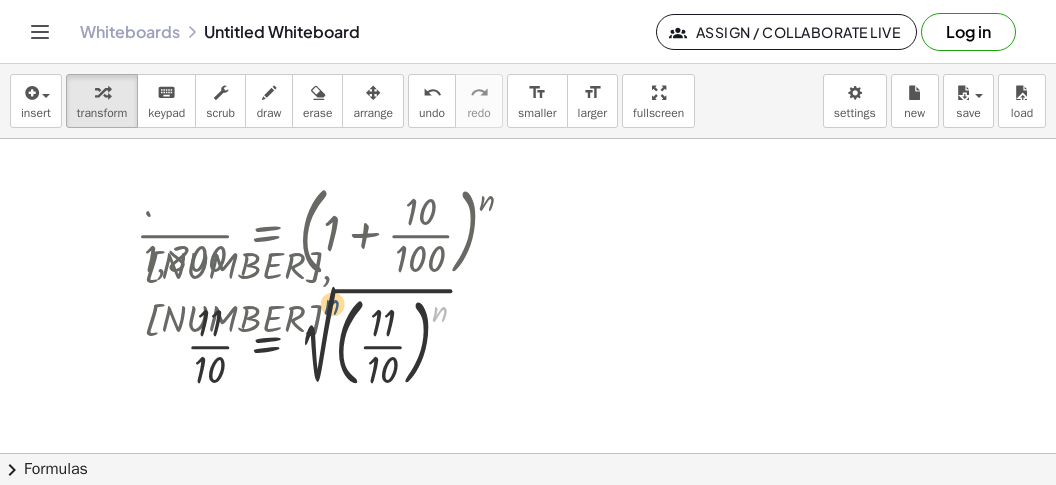 drag, startPoint x: 444, startPoint y: 310, endPoint x: 327, endPoint y: 308, distance: 117.01709 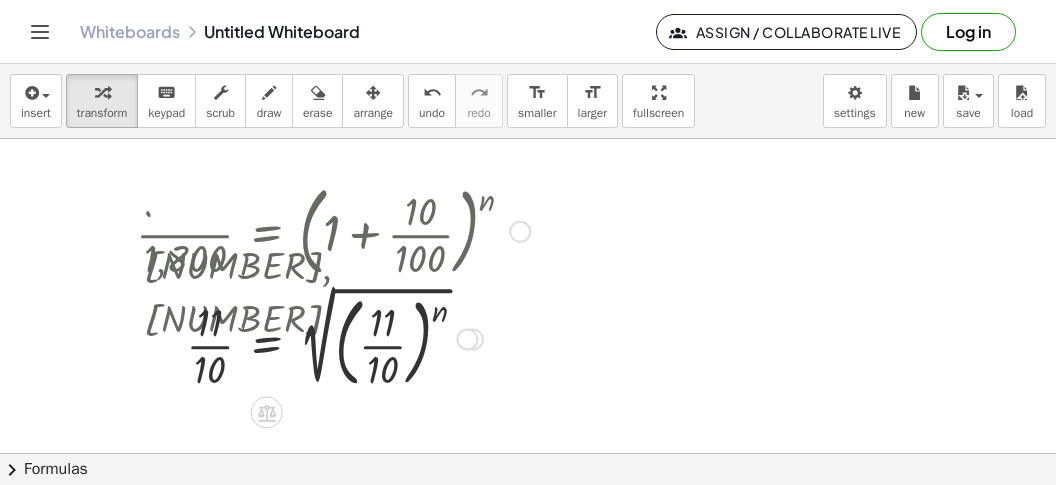 click at bounding box center [333, 337] 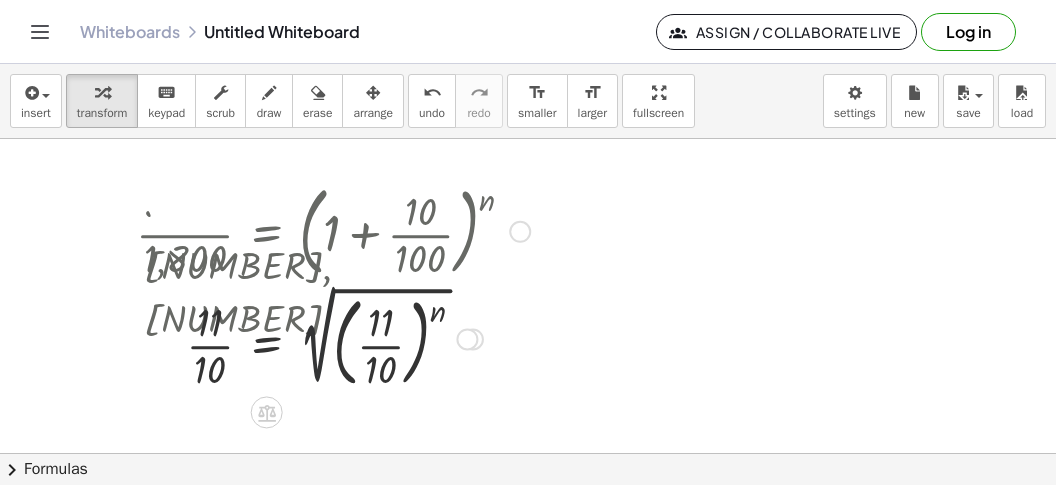 click at bounding box center (333, 337) 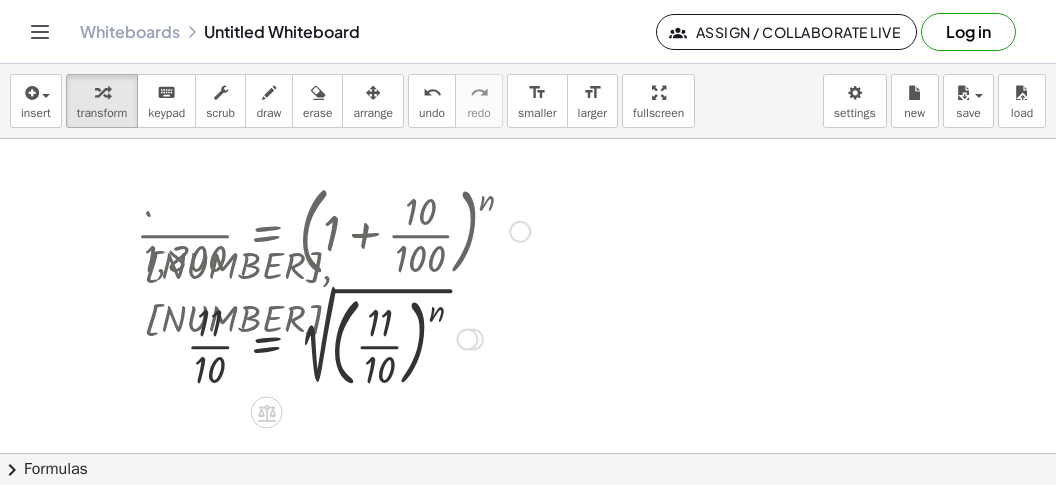 click at bounding box center (333, 337) 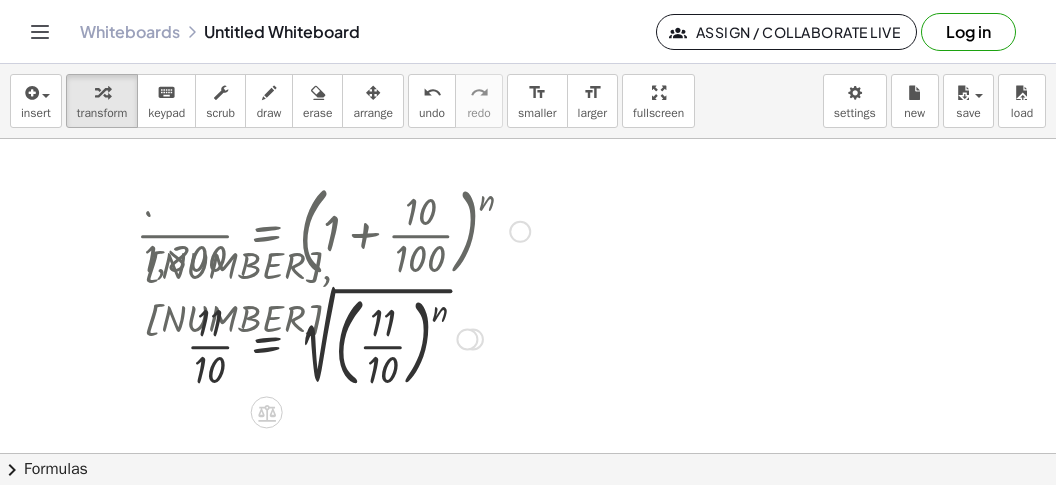 click at bounding box center (333, 337) 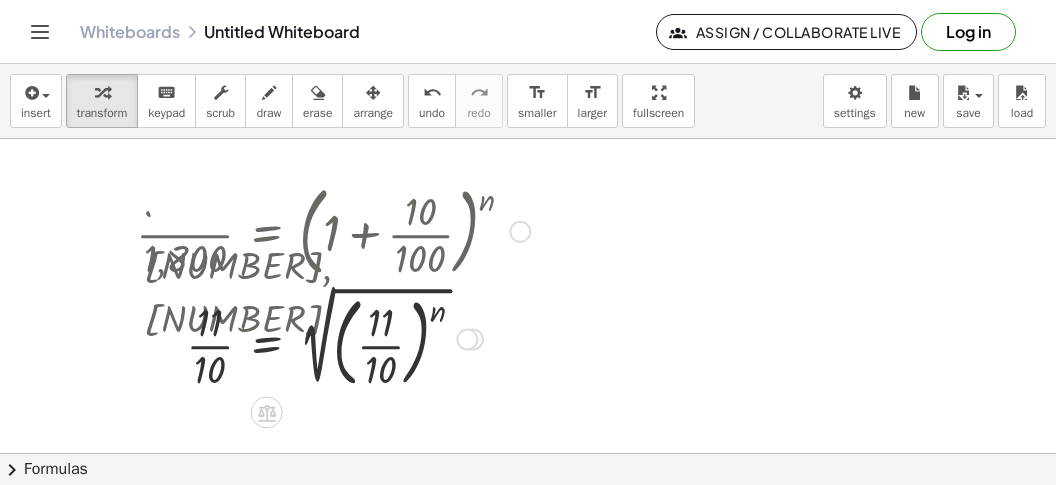 click at bounding box center (333, 337) 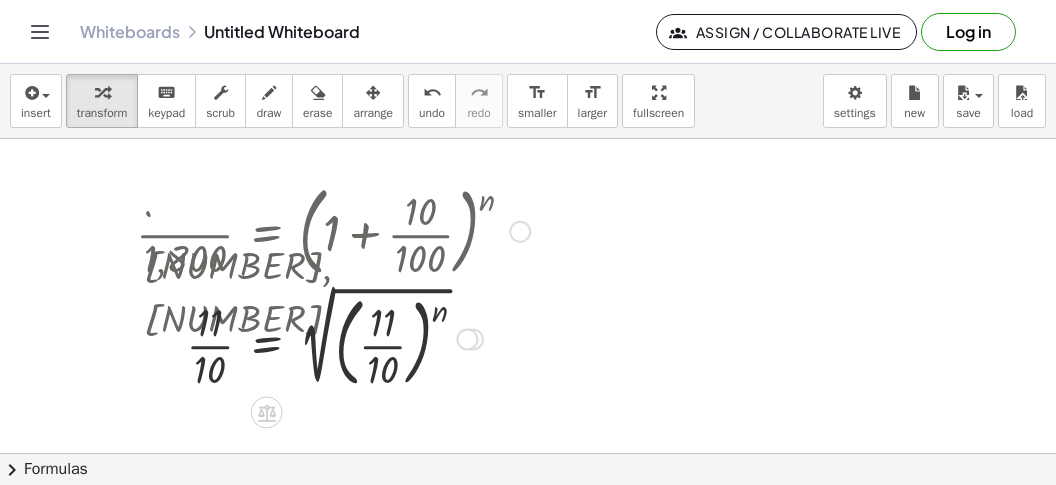 click at bounding box center [333, 337] 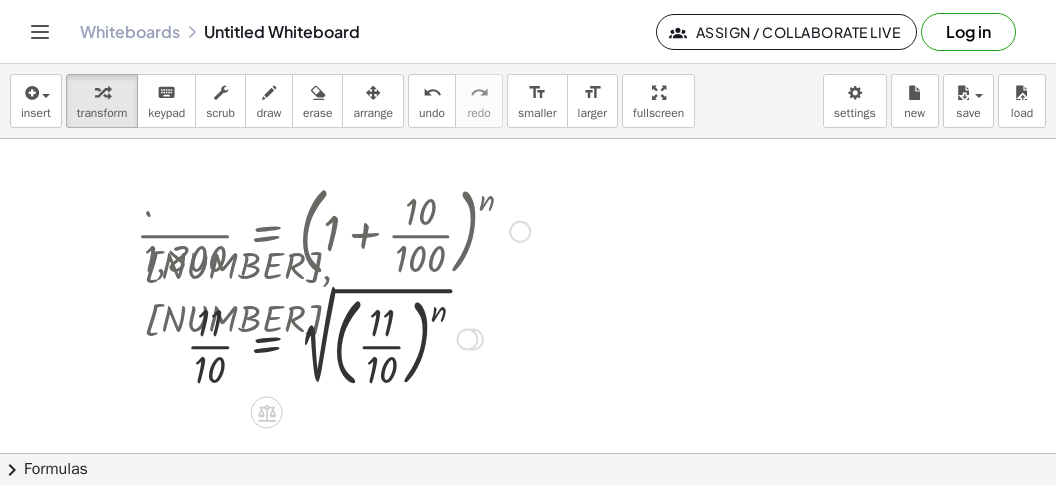 click at bounding box center (333, 337) 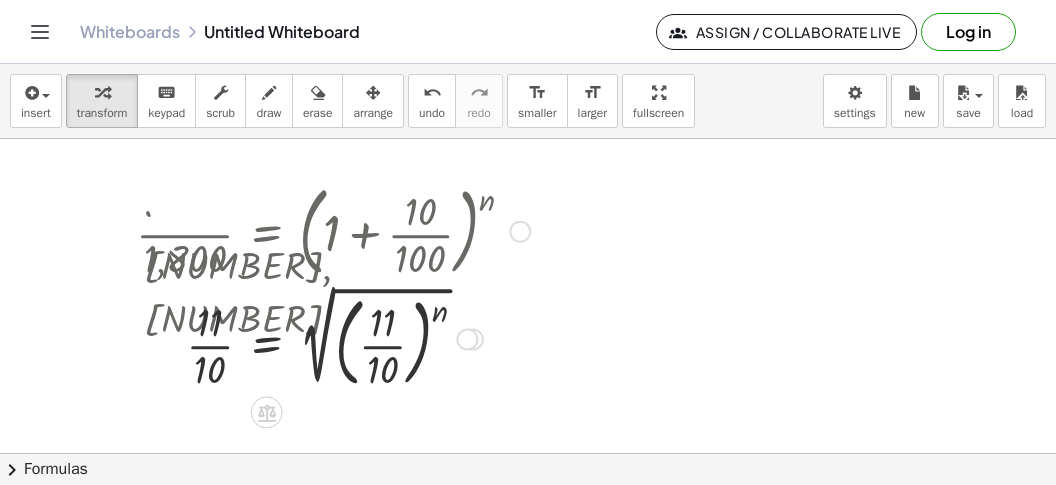 click at bounding box center (333, 337) 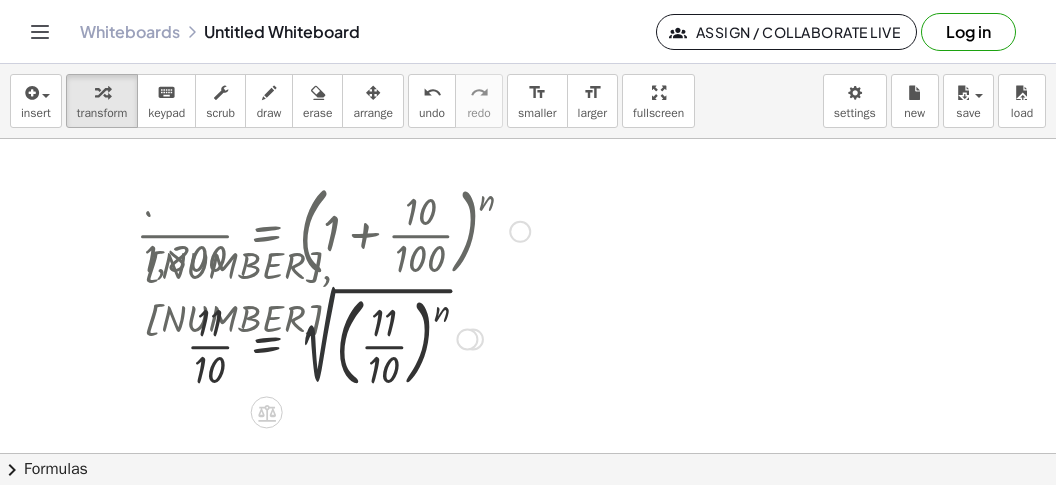 click at bounding box center [333, 337] 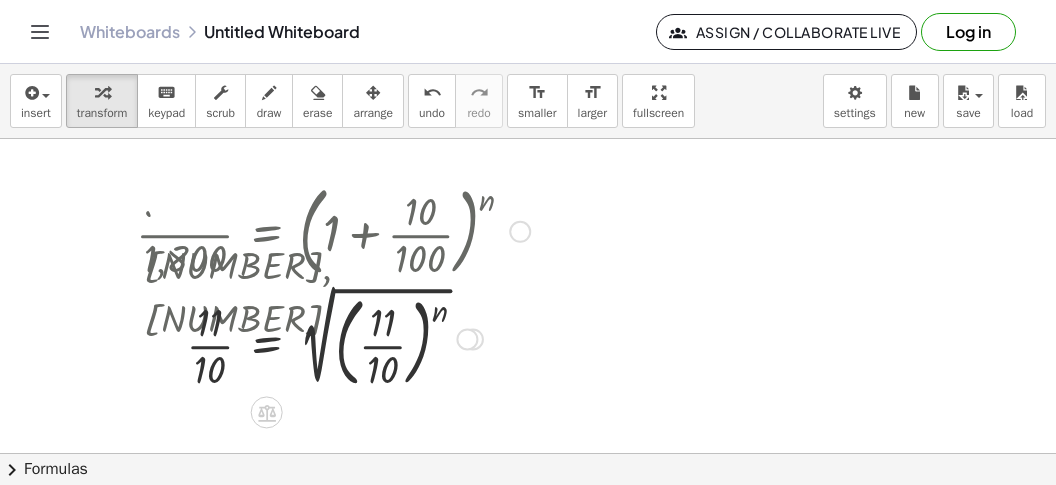 click at bounding box center [333, 337] 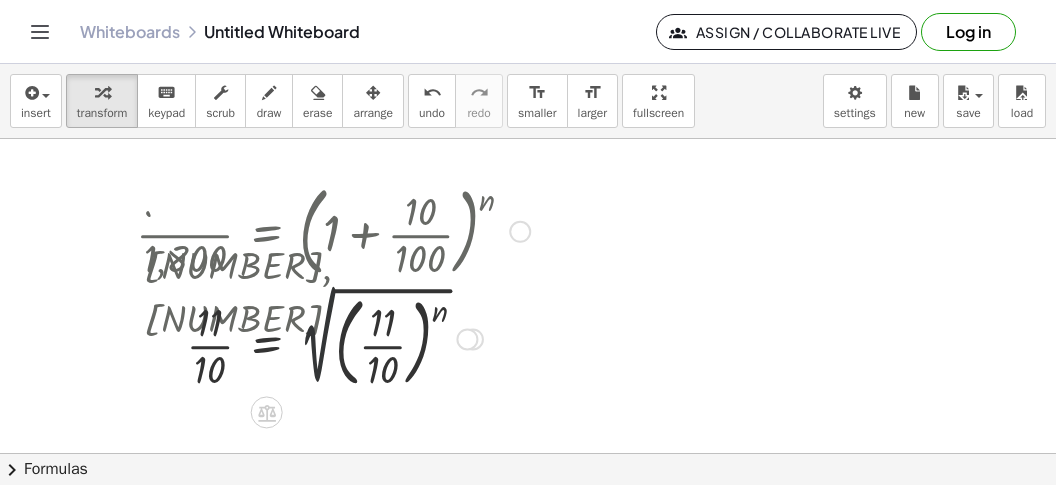 click at bounding box center [333, 337] 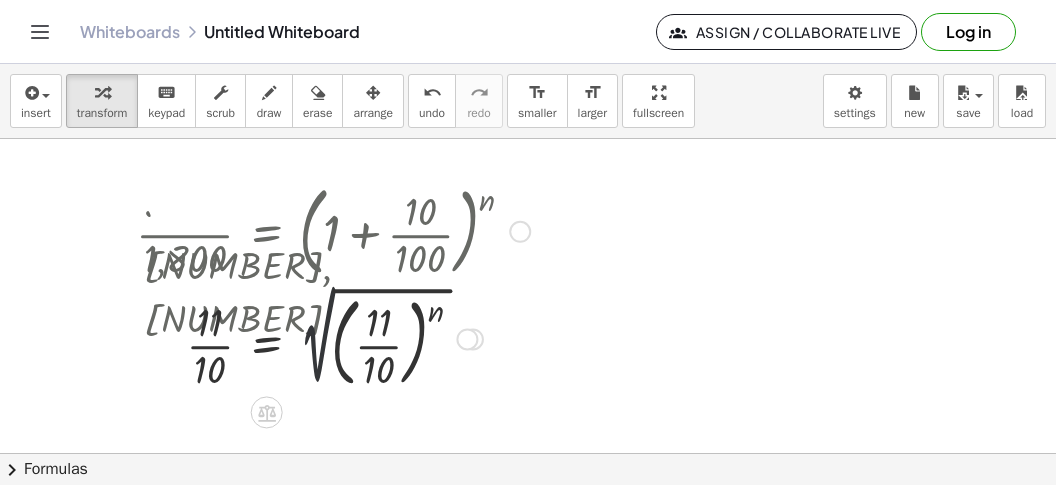 click at bounding box center [333, 337] 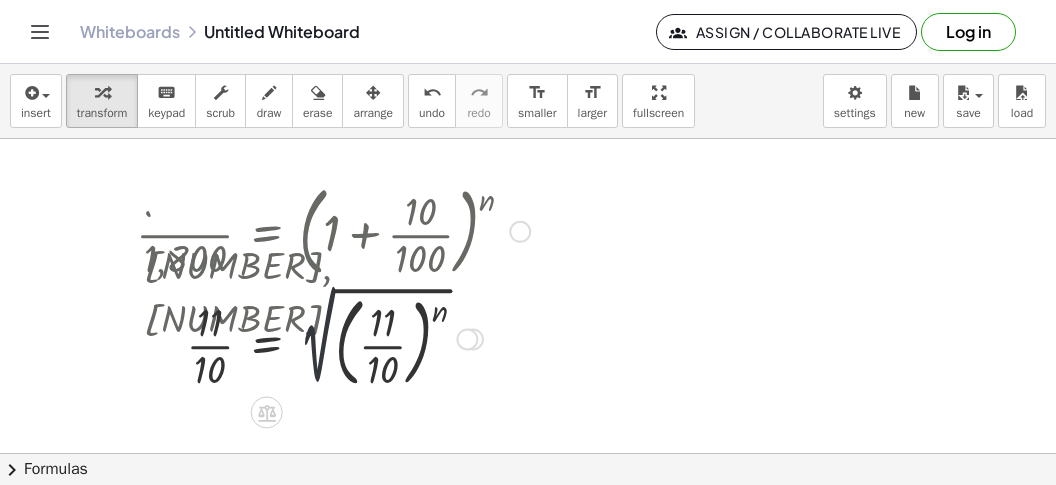 click at bounding box center [333, 337] 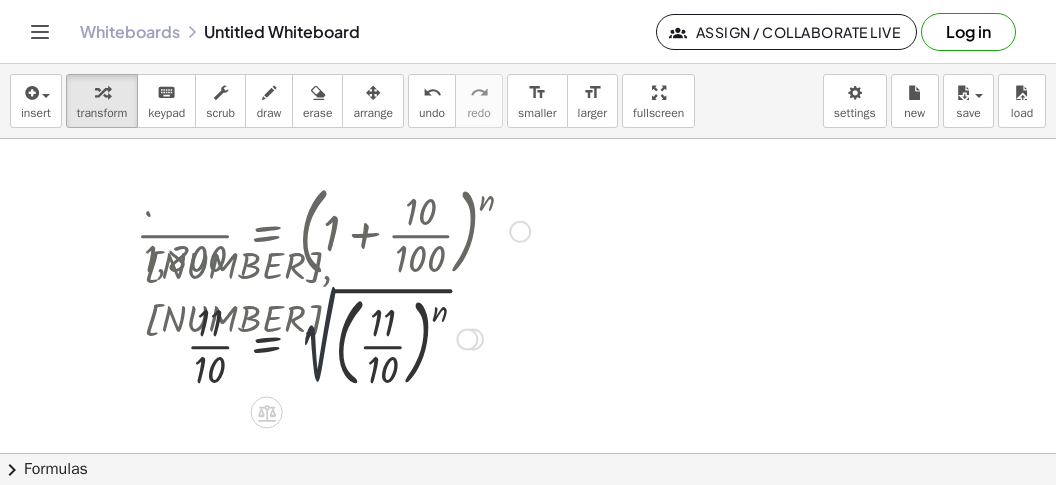 click at bounding box center [333, 337] 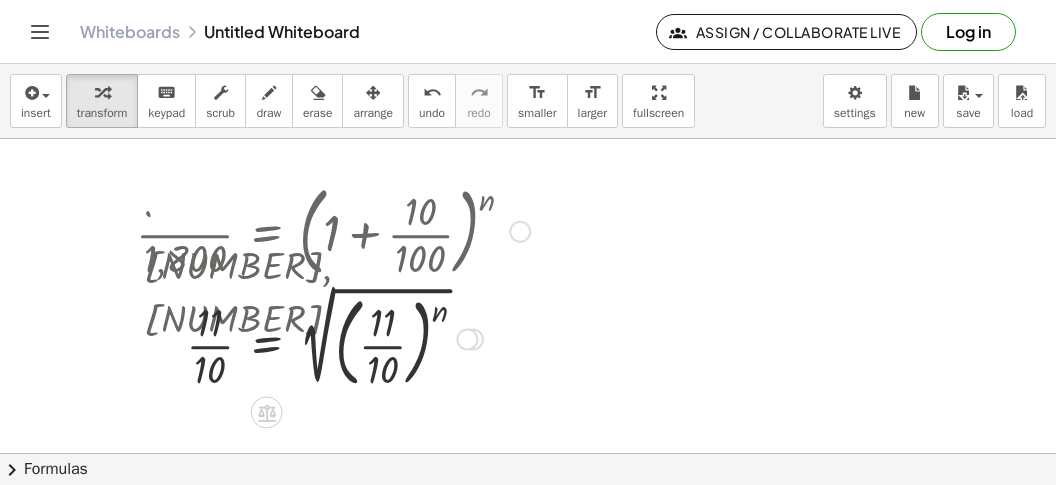 click at bounding box center (333, 337) 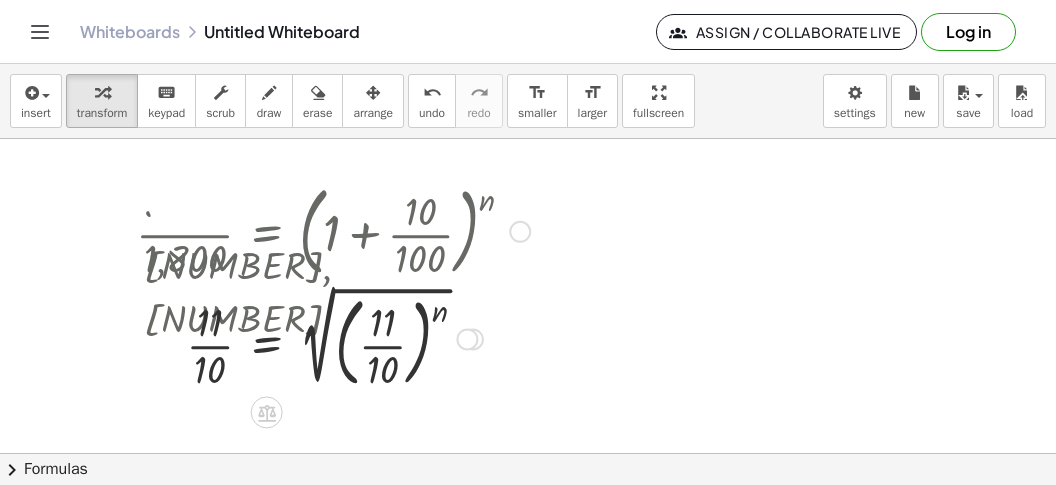 click at bounding box center [333, 337] 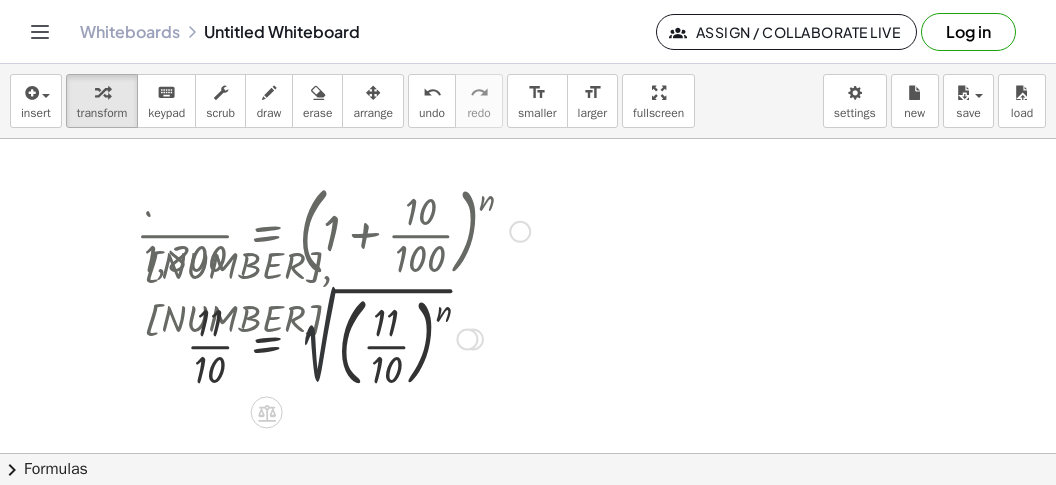 click at bounding box center [333, 337] 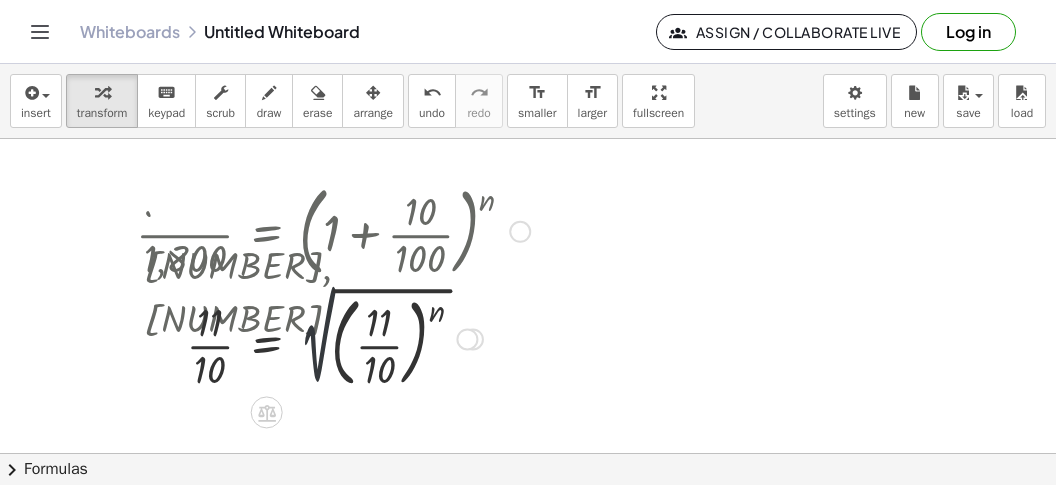 click at bounding box center [333, 337] 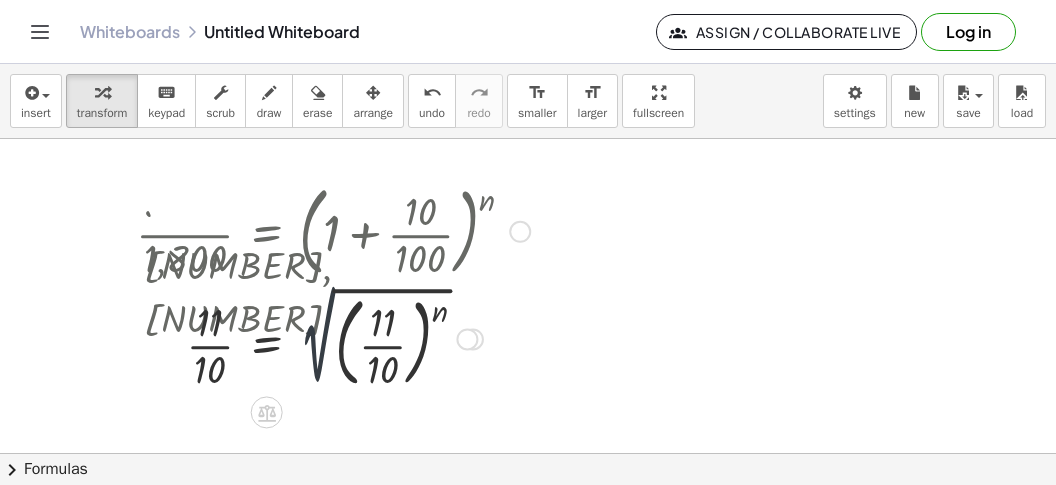 click at bounding box center [333, 337] 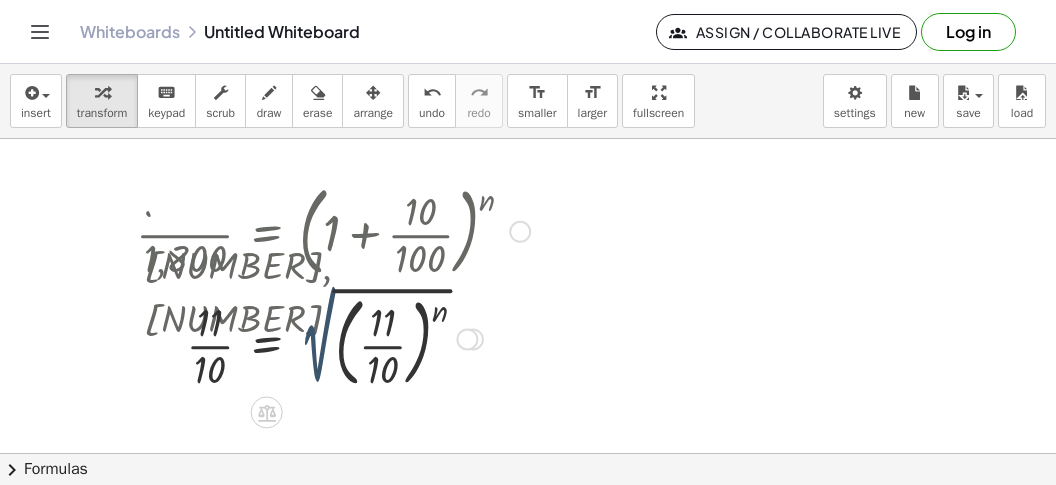 click at bounding box center [333, 337] 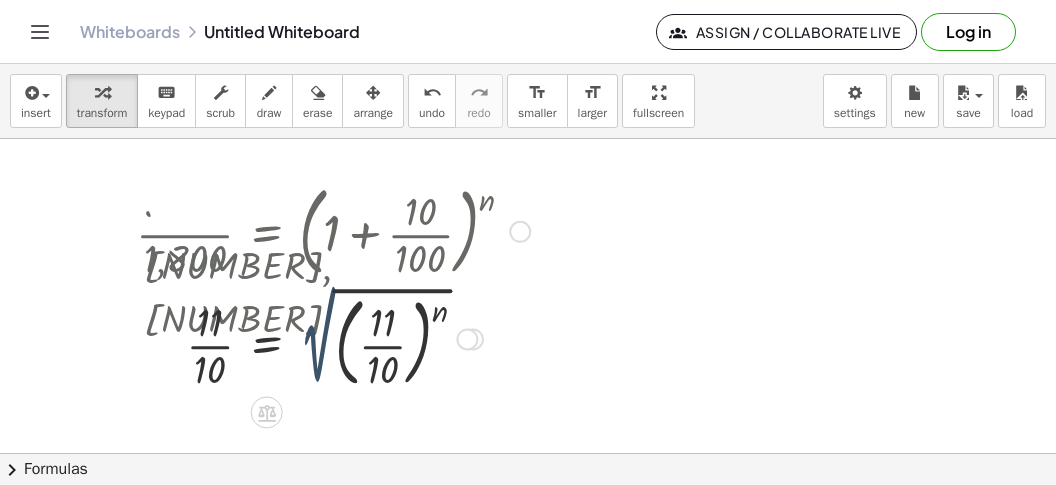 click at bounding box center [333, 337] 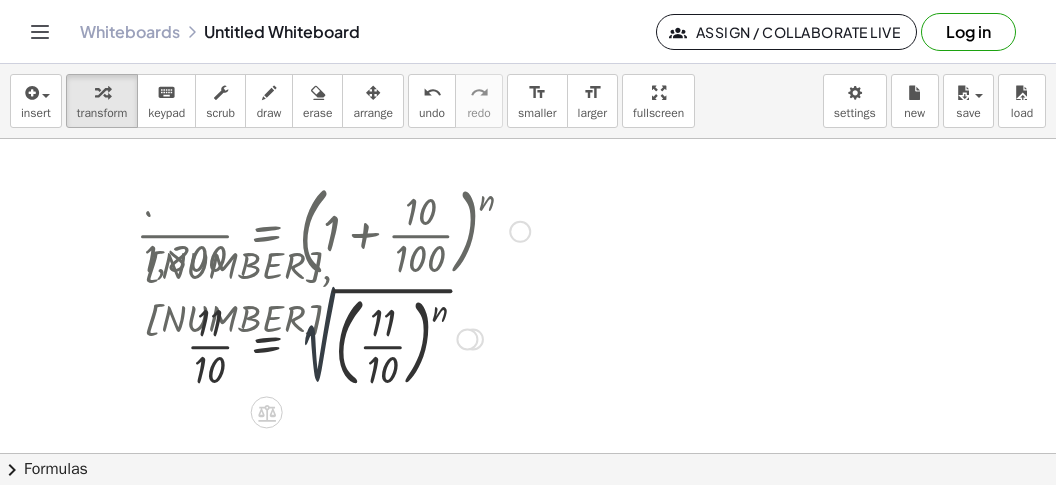 click at bounding box center (333, 337) 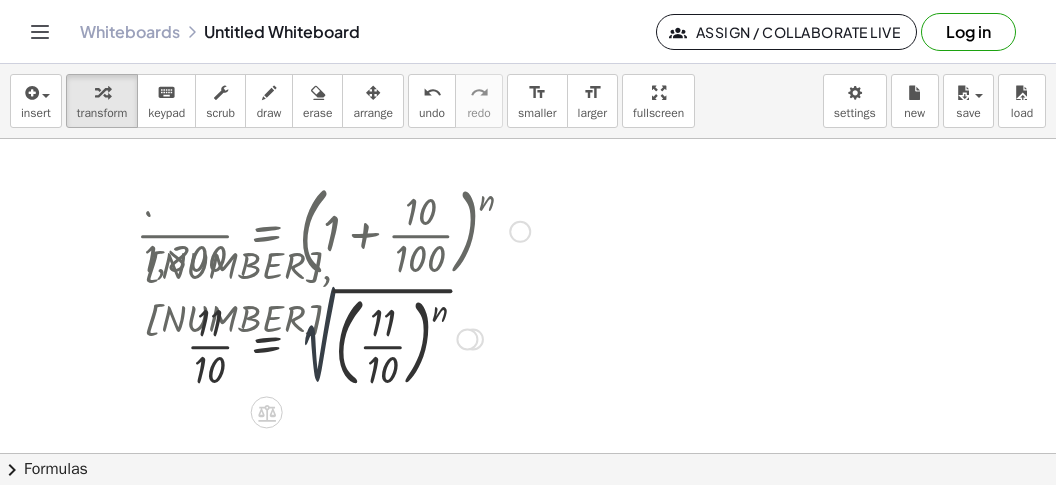 click at bounding box center [333, 337] 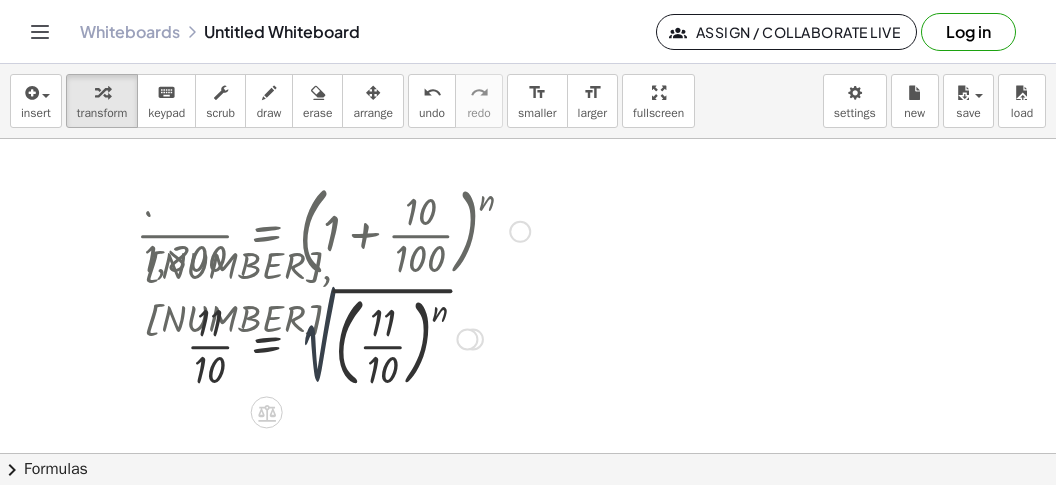 click at bounding box center (333, 337) 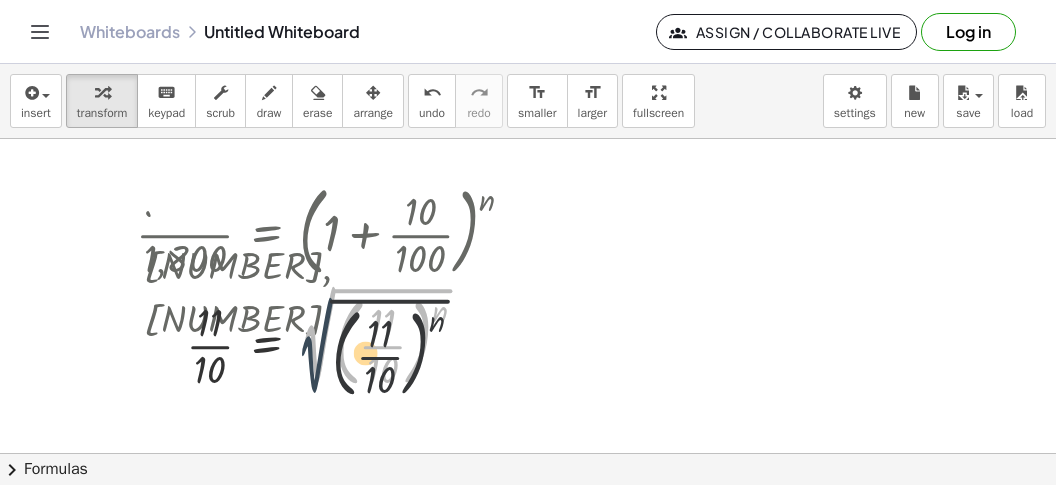 drag, startPoint x: 322, startPoint y: 317, endPoint x: 319, endPoint y: 329, distance: 12.369317 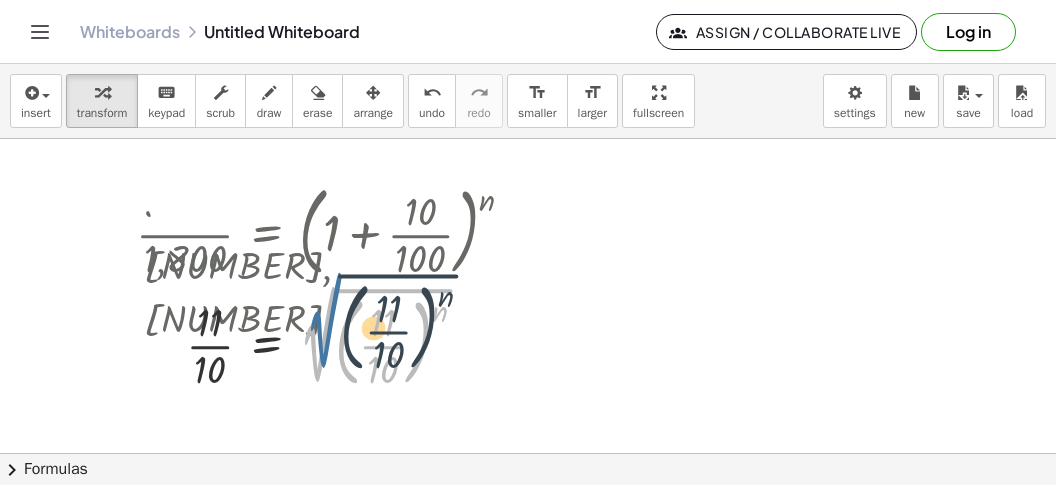 drag, startPoint x: 318, startPoint y: 325, endPoint x: 324, endPoint y: 310, distance: 16.155495 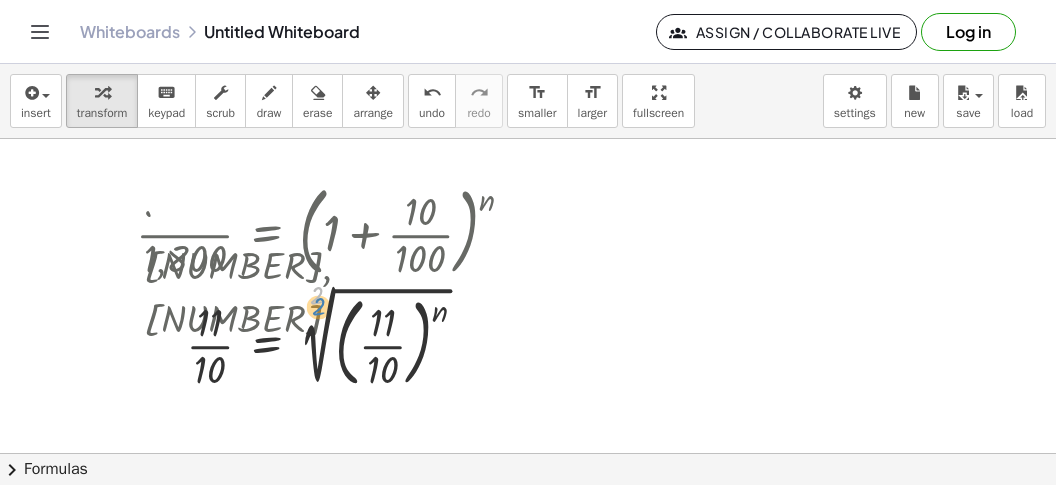 drag, startPoint x: 321, startPoint y: 305, endPoint x: 323, endPoint y: 316, distance: 11.18034 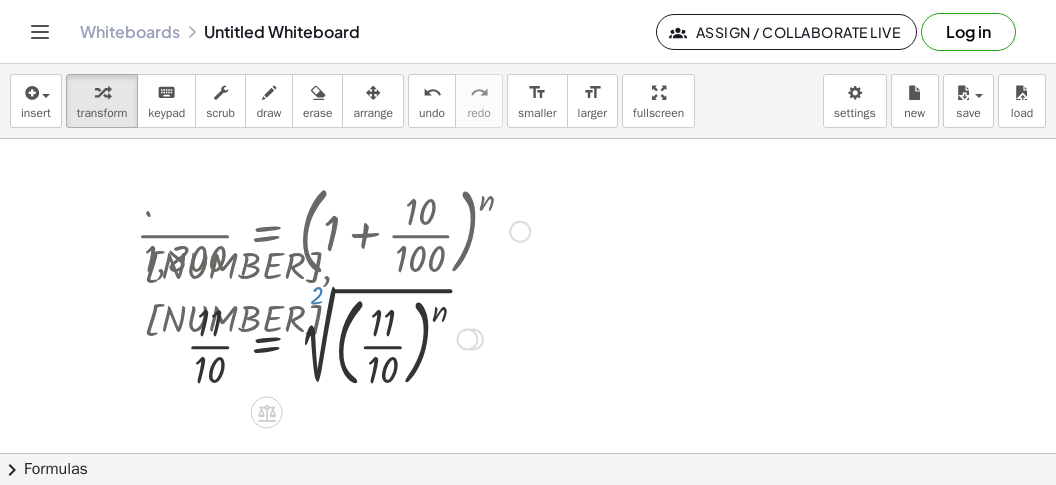 click at bounding box center [333, 337] 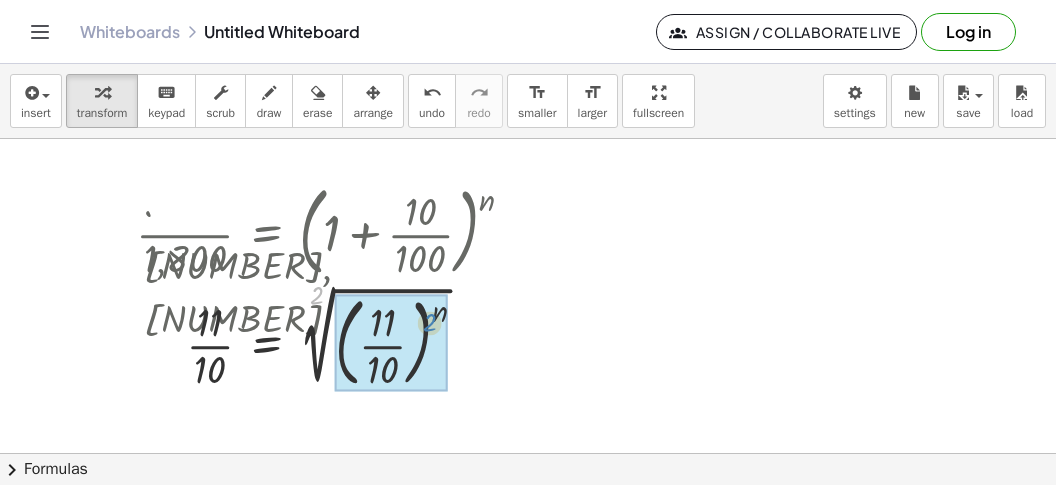 drag, startPoint x: 317, startPoint y: 299, endPoint x: 447, endPoint y: 326, distance: 132.77425 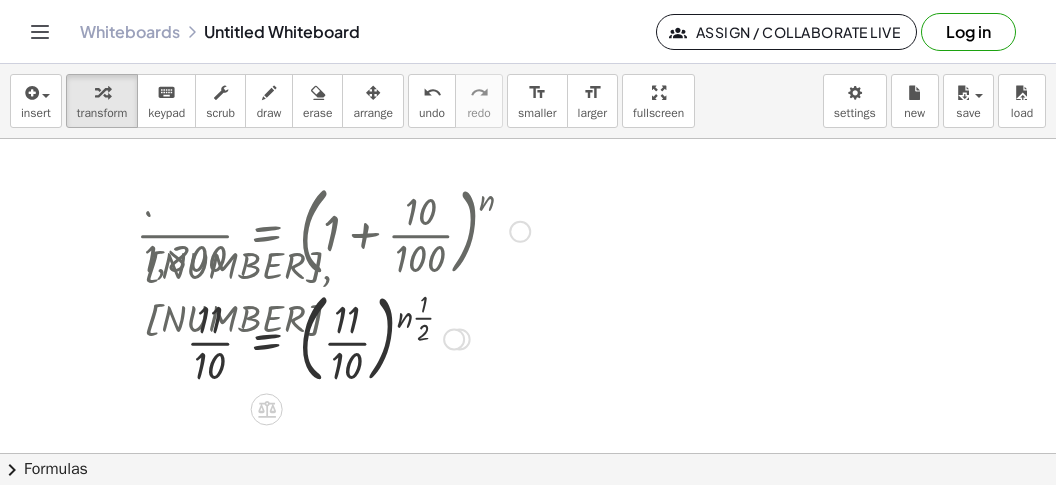 click at bounding box center (333, 338) 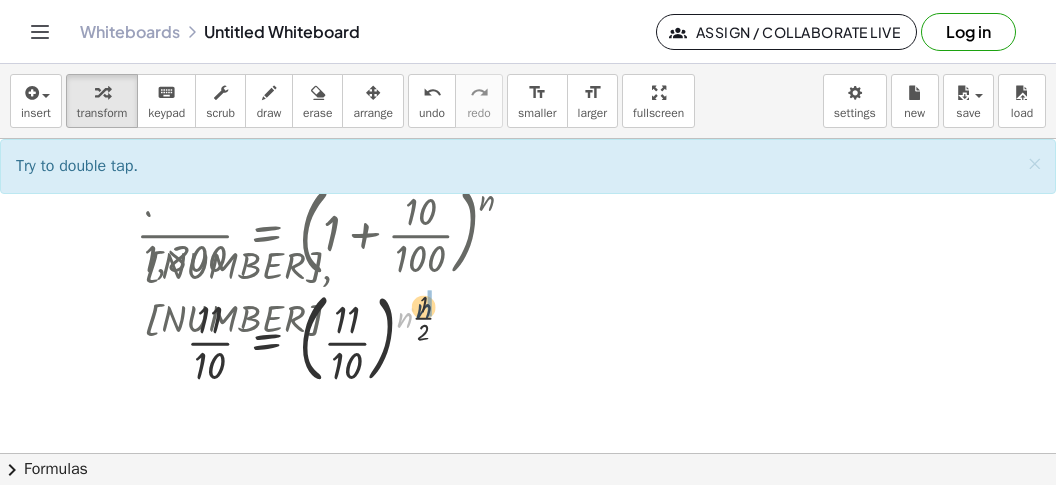 drag, startPoint x: 402, startPoint y: 320, endPoint x: 422, endPoint y: 310, distance: 22.36068 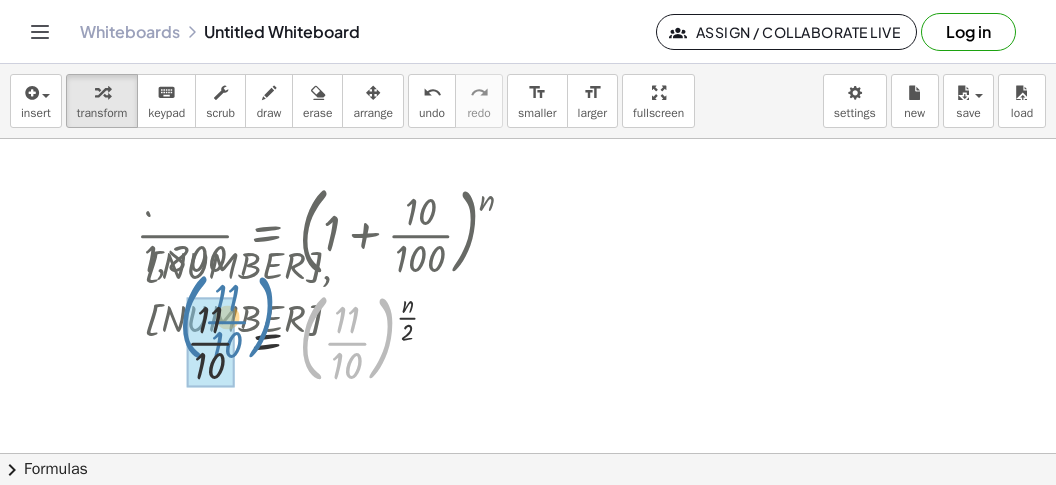 drag, startPoint x: 313, startPoint y: 366, endPoint x: 190, endPoint y: 346, distance: 124.61541 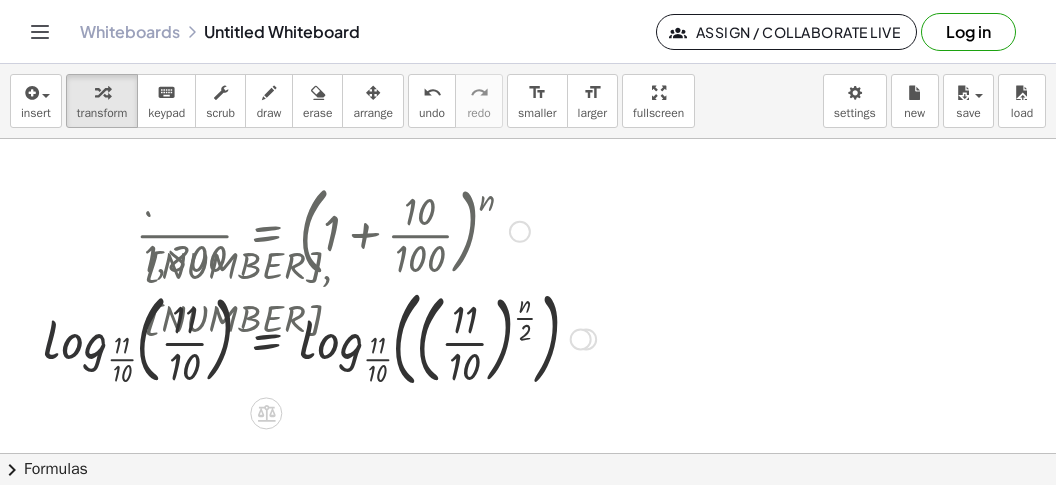click at bounding box center [319, 337] 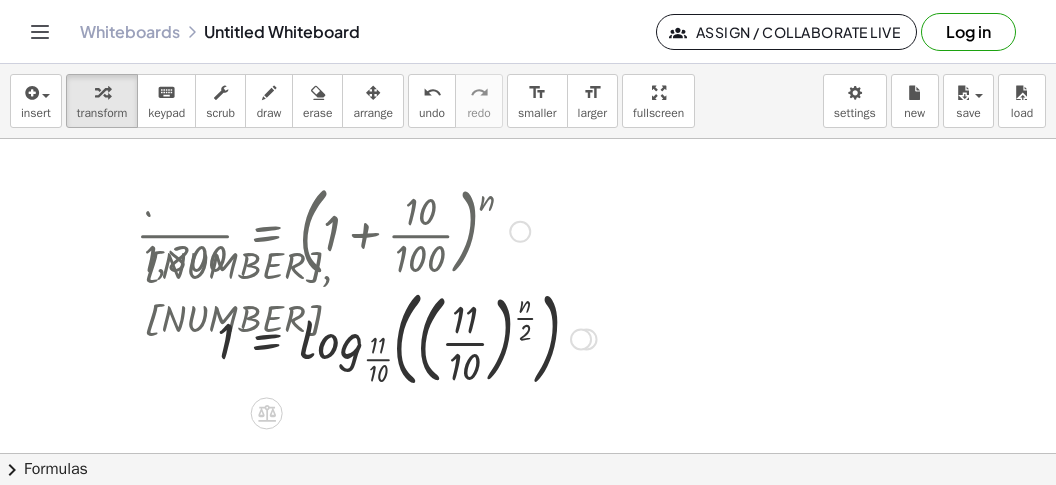 click at bounding box center (366, 337) 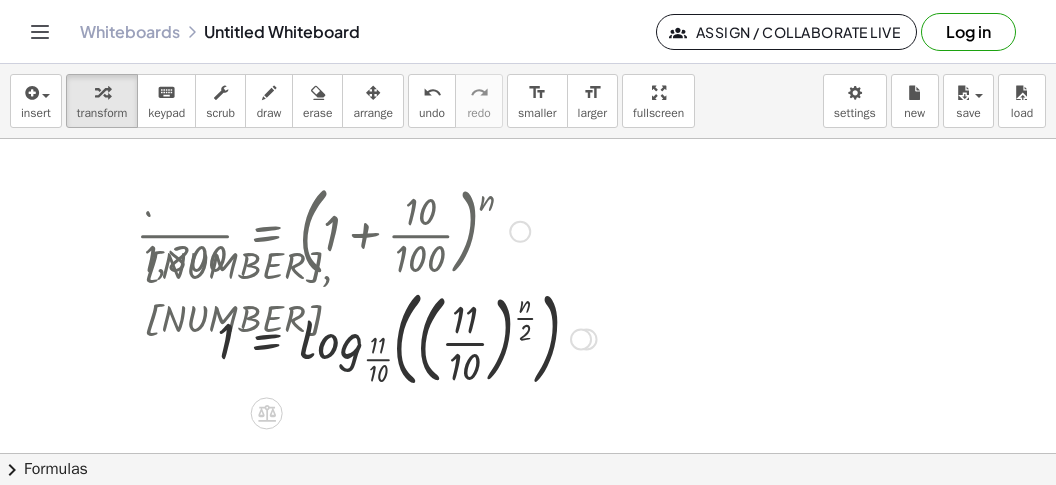 click at bounding box center [366, 337] 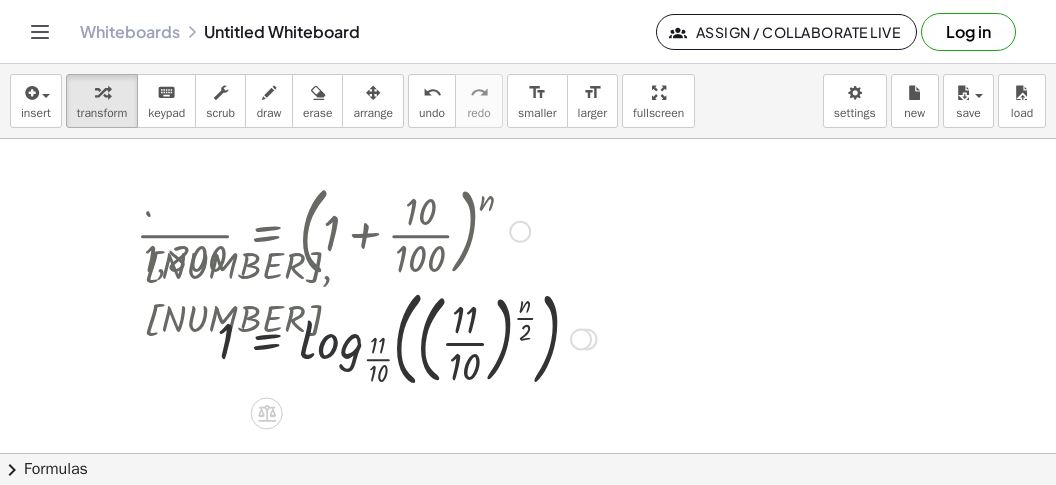 click at bounding box center [366, 337] 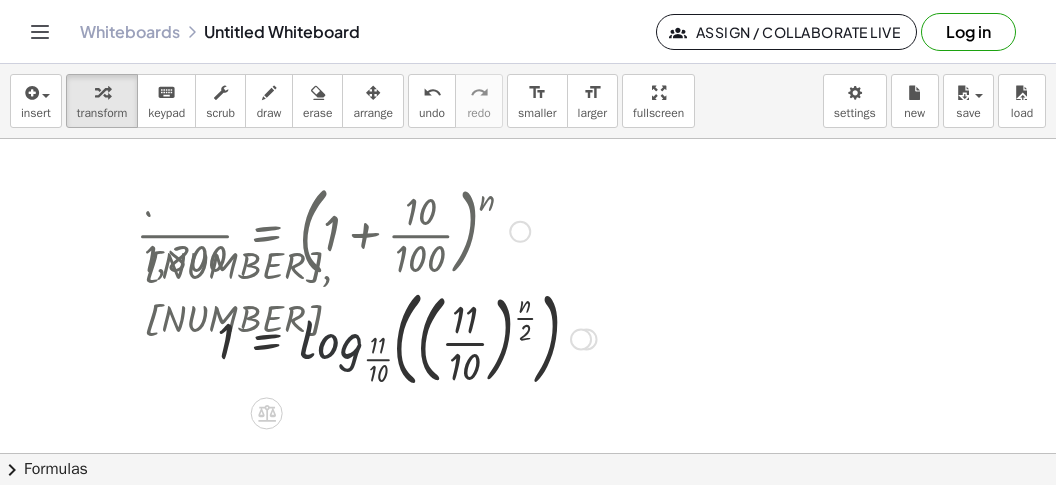 drag, startPoint x: 305, startPoint y: 358, endPoint x: 316, endPoint y: 358, distance: 11 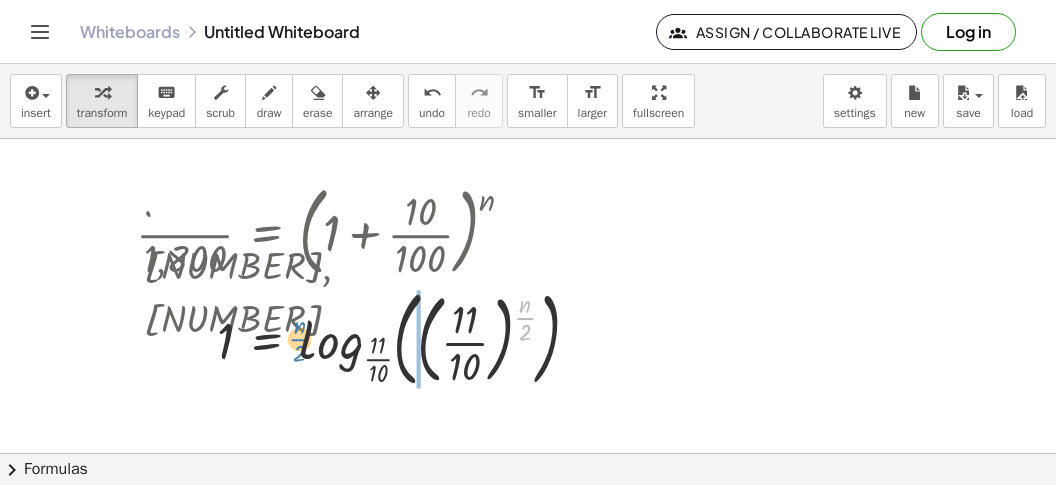 drag, startPoint x: 520, startPoint y: 316, endPoint x: 293, endPoint y: 338, distance: 228.06358 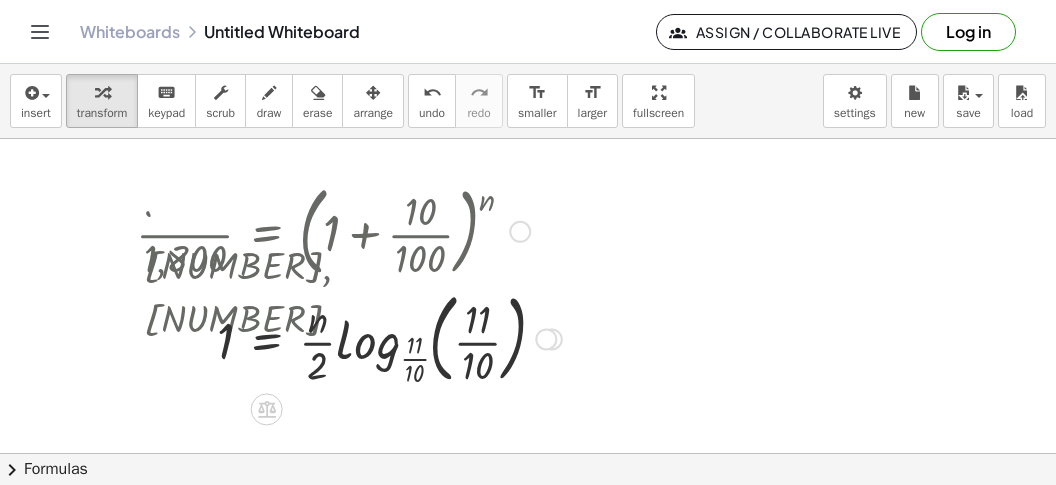 click at bounding box center (349, 338) 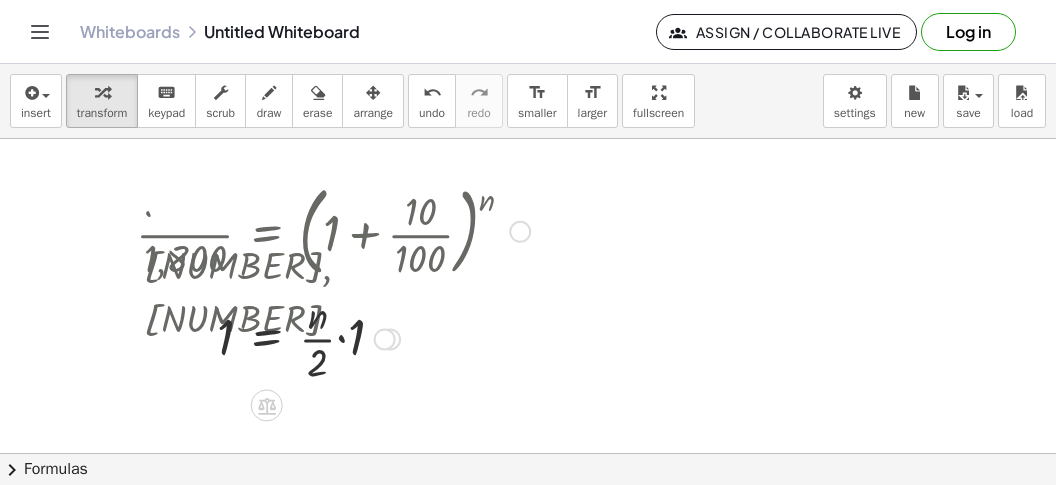 click at bounding box center (333, 337) 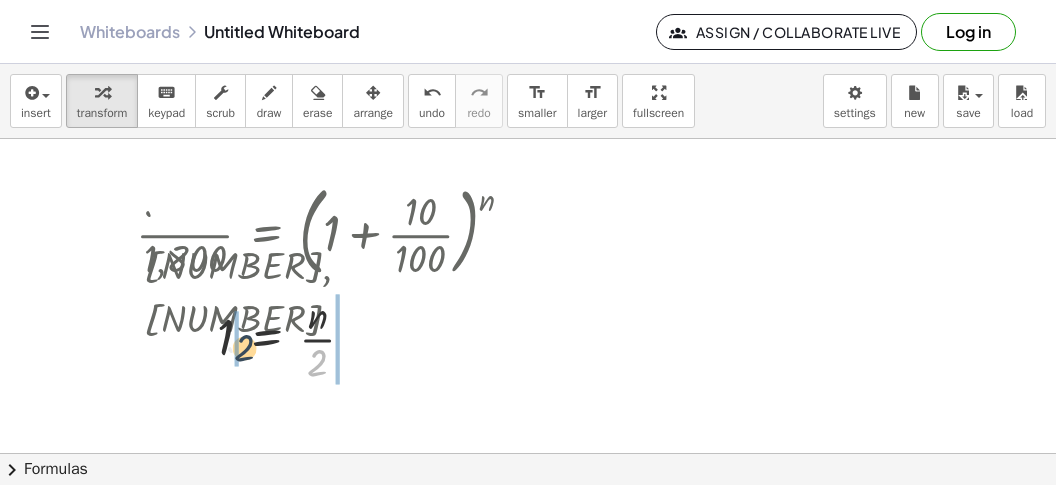 drag, startPoint x: 321, startPoint y: 360, endPoint x: 234, endPoint y: 335, distance: 90.52071 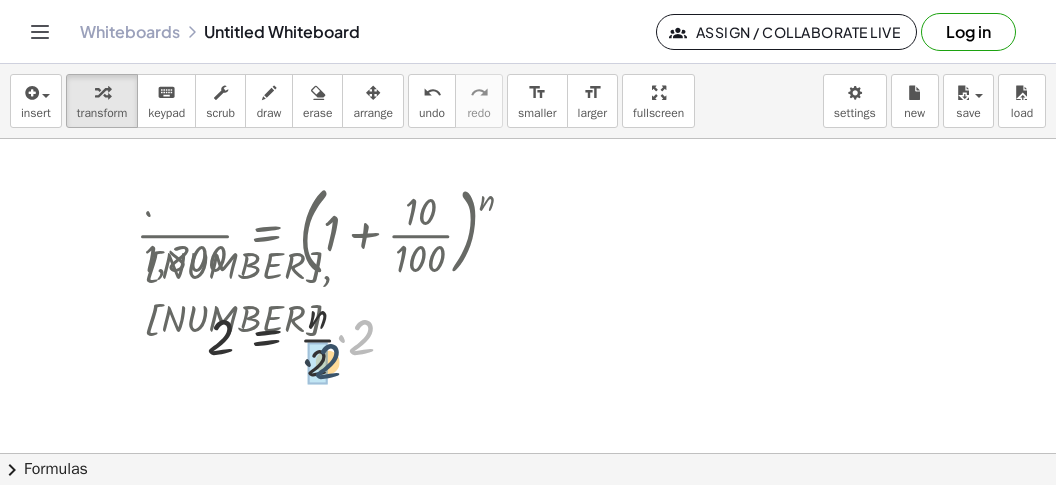 drag, startPoint x: 374, startPoint y: 336, endPoint x: 338, endPoint y: 361, distance: 43.829212 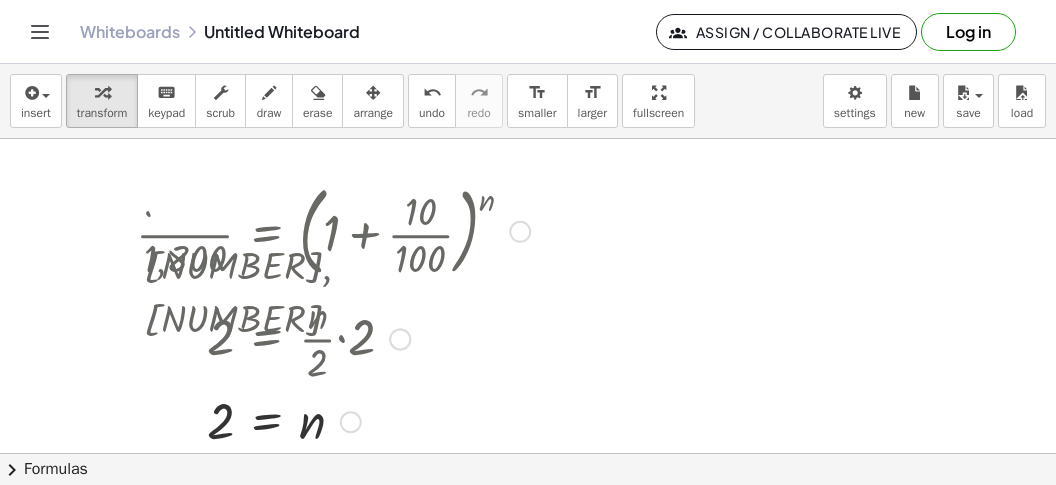 drag, startPoint x: 323, startPoint y: 352, endPoint x: 317, endPoint y: 343, distance: 10.816654 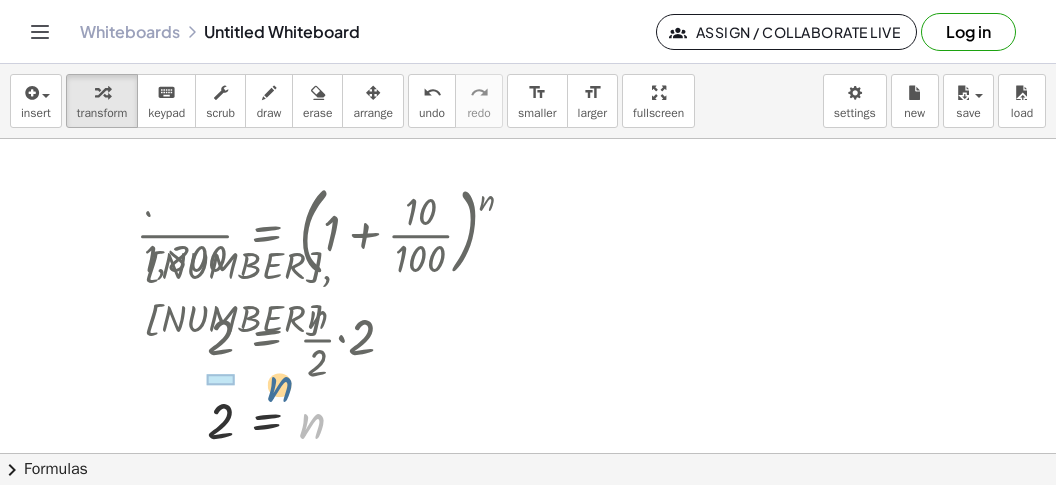 drag, startPoint x: 313, startPoint y: 411, endPoint x: 274, endPoint y: 371, distance: 55.86591 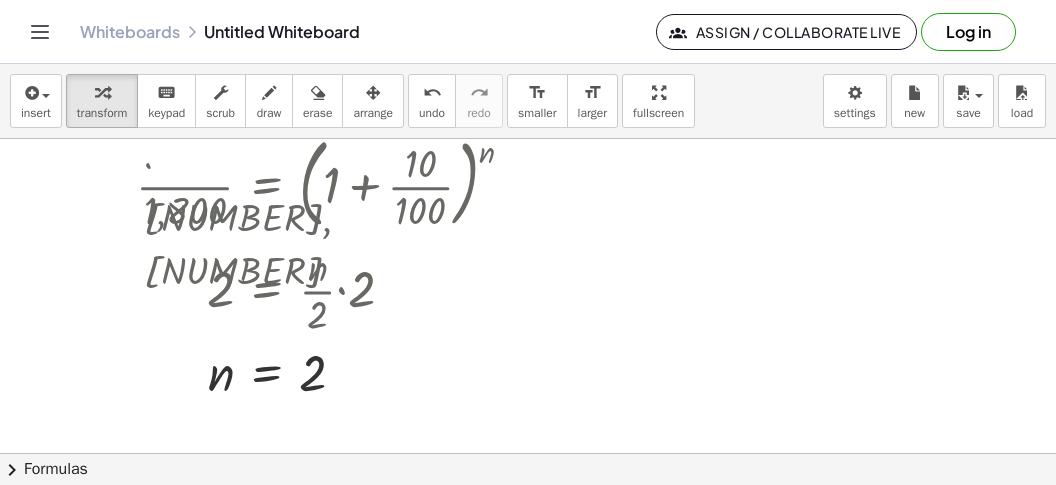 scroll, scrollTop: 0, scrollLeft: 0, axis: both 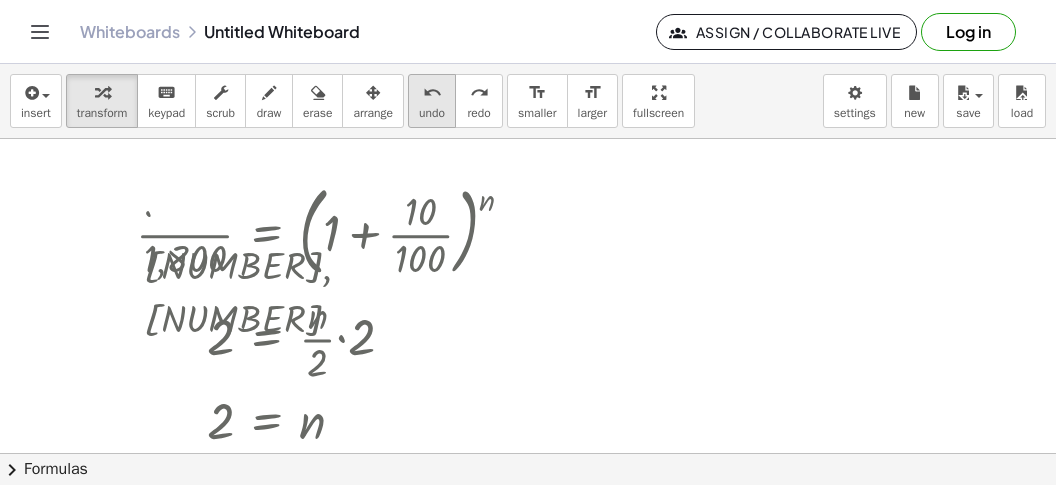 click on "undo" at bounding box center [432, 93] 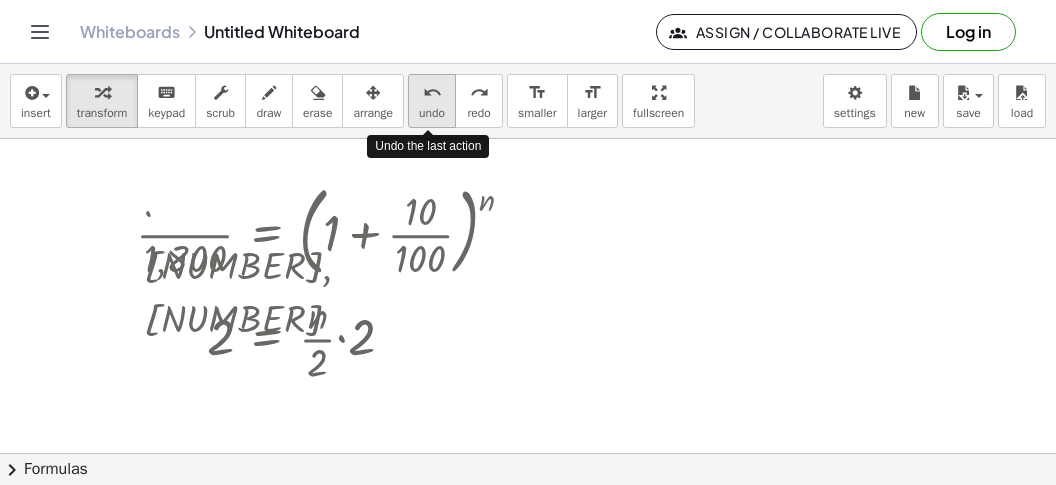 click on "undo" at bounding box center [432, 93] 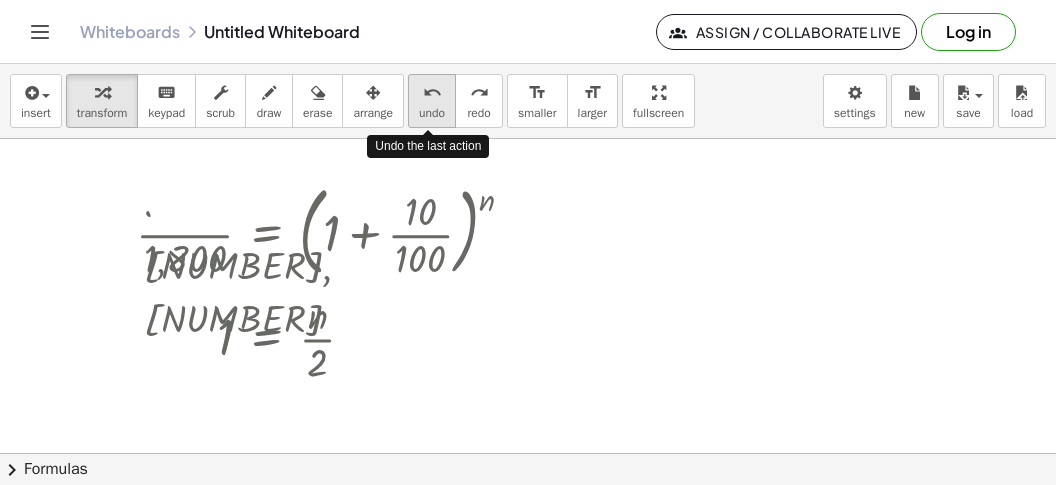 click on "undo" at bounding box center (432, 93) 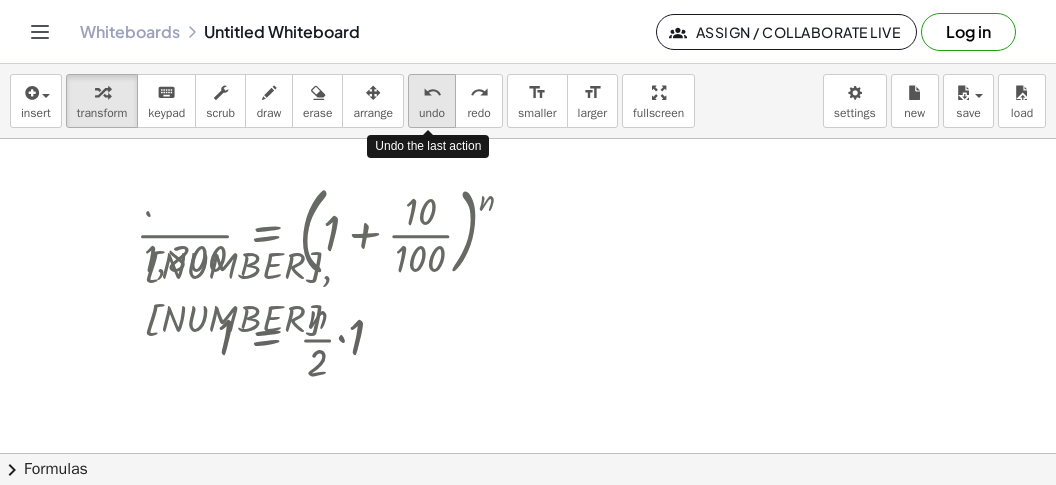 click on "undo" at bounding box center [432, 93] 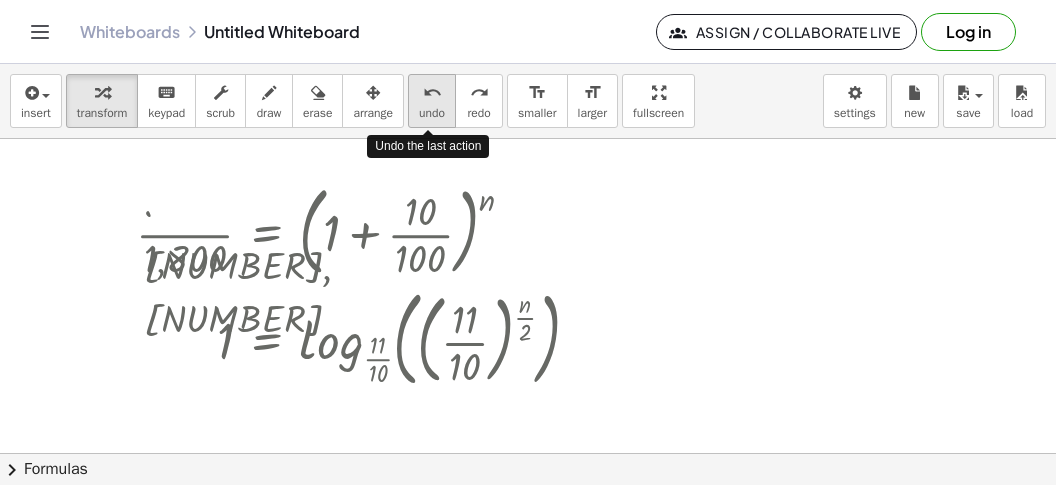 click on "undo" at bounding box center (432, 93) 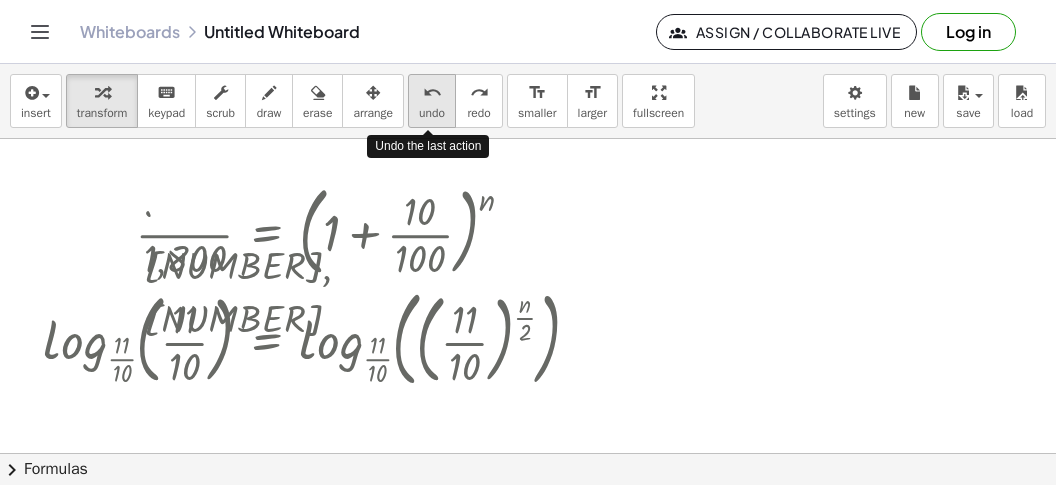click on "undo" at bounding box center (432, 93) 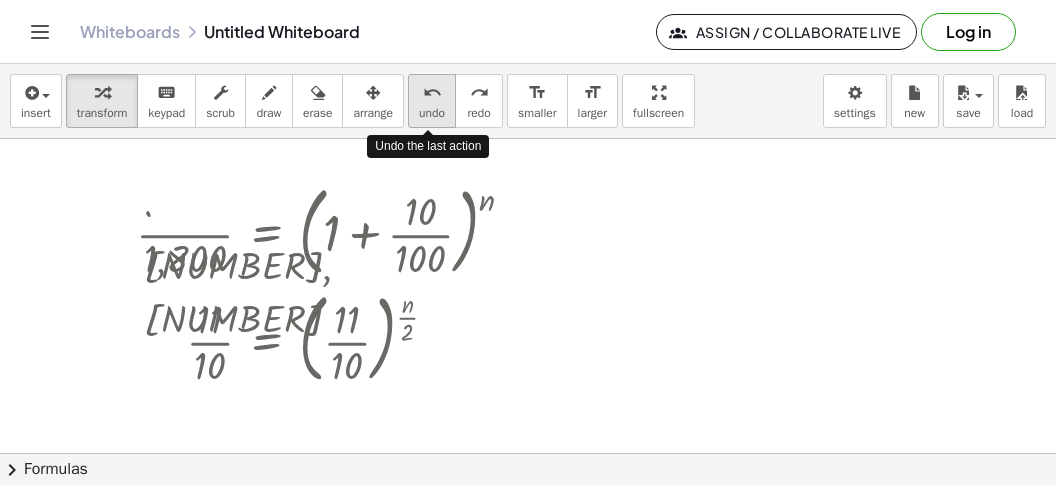 click on "undo" at bounding box center [432, 93] 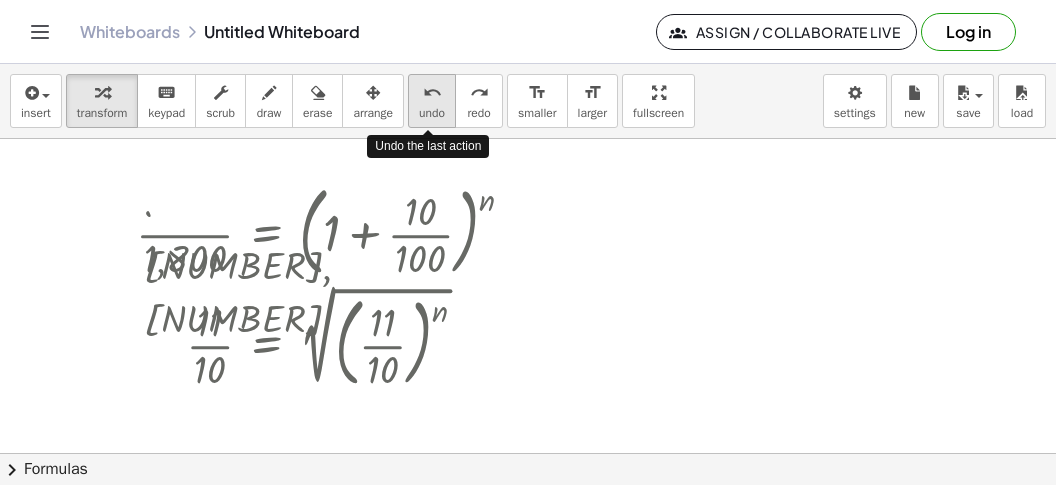click on "undo undo" at bounding box center [432, 101] 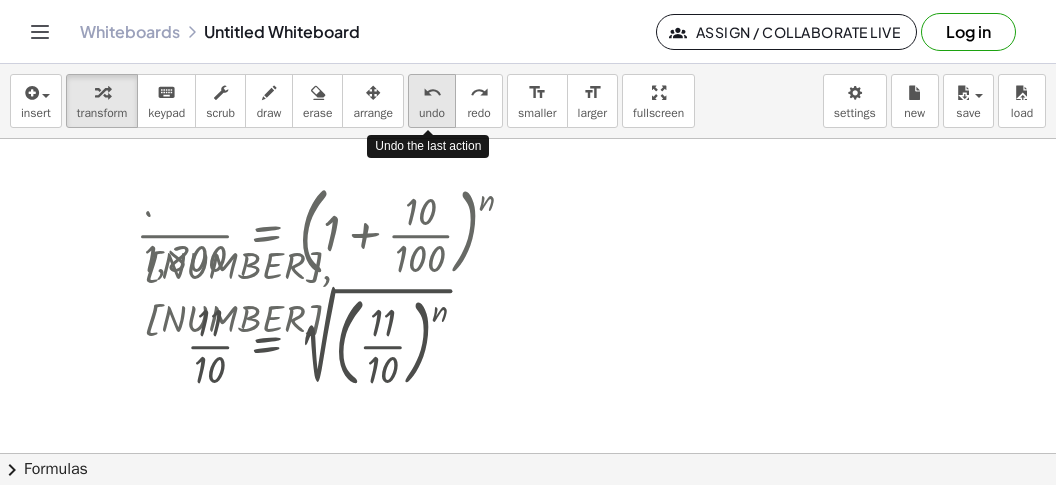 click on "undo undo" at bounding box center [432, 101] 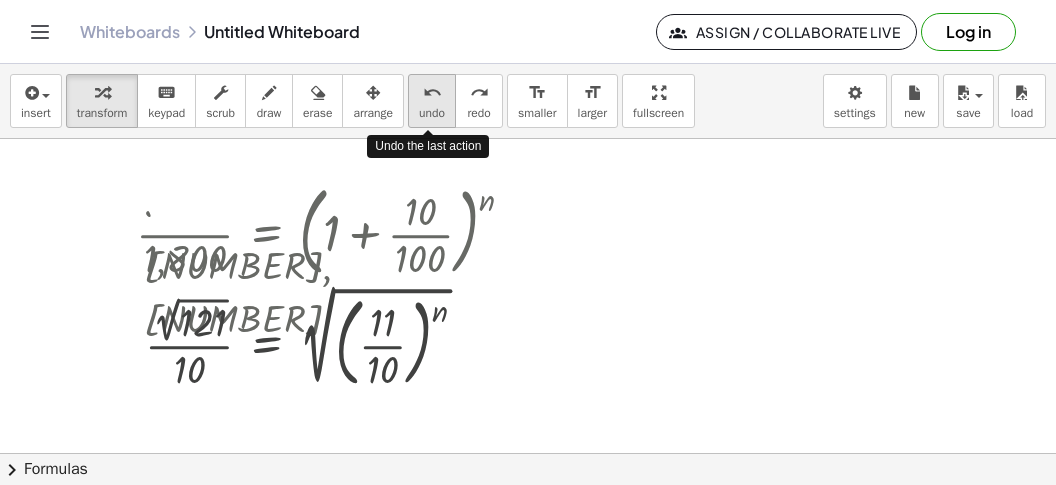 click on "undo undo" at bounding box center (432, 101) 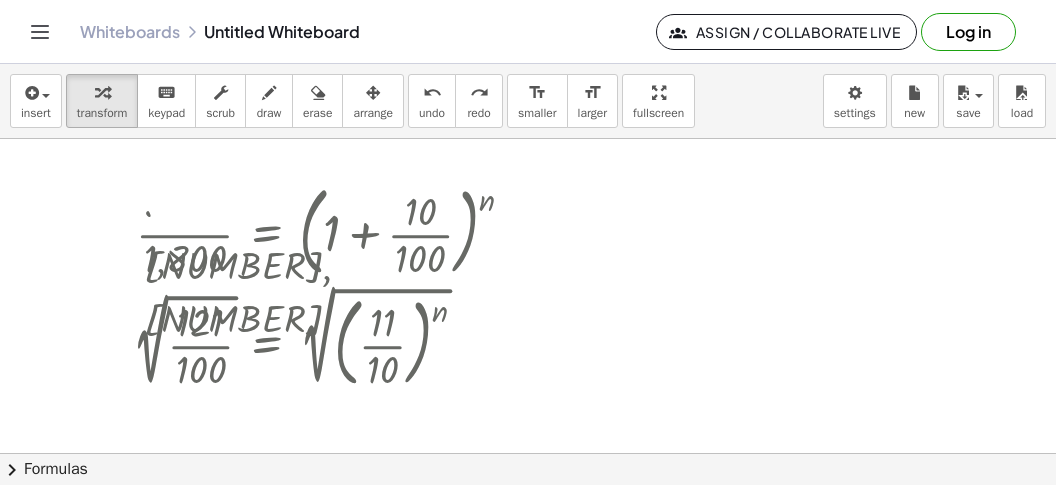 click on "insert select one: Math Expression Function Text Youtube Video Graphing Geometry Geometry 3D transform keyboard keypad scrub draw erase arrange undo undo redo redo format_size smaller format_size larger fullscreen load   save new settings Undo the last action" at bounding box center (528, 101) 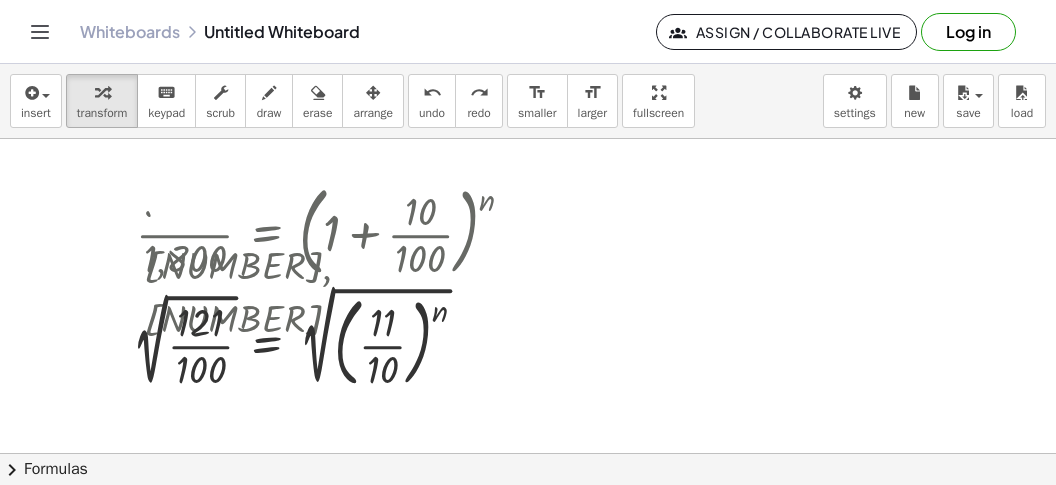 click on "insert select one: Math Expression Function Text Youtube Video Graphing Geometry Geometry 3D transform keyboard keypad scrub draw erase arrange undo undo redo redo format_size smaller format_size larger fullscreen load   save new settings" at bounding box center (528, 101) 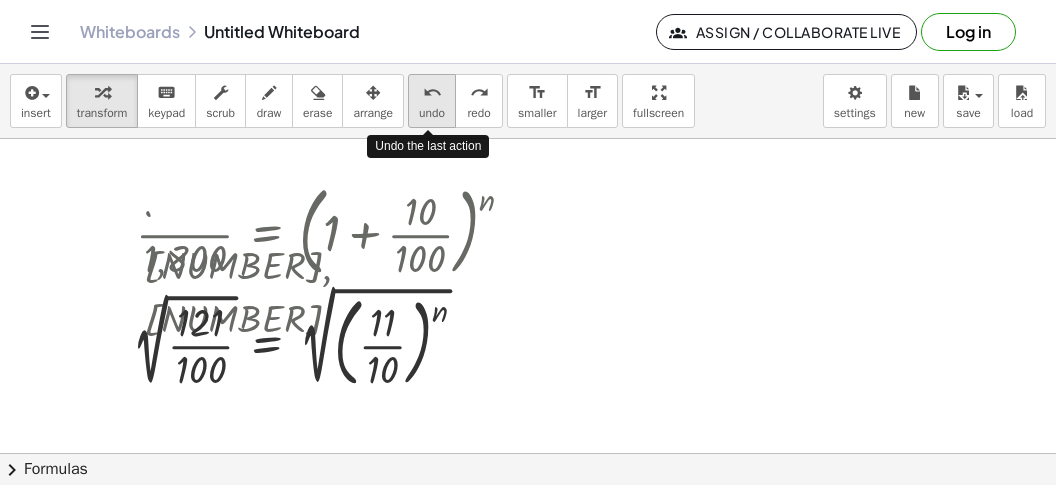 click on "undo" at bounding box center (432, 113) 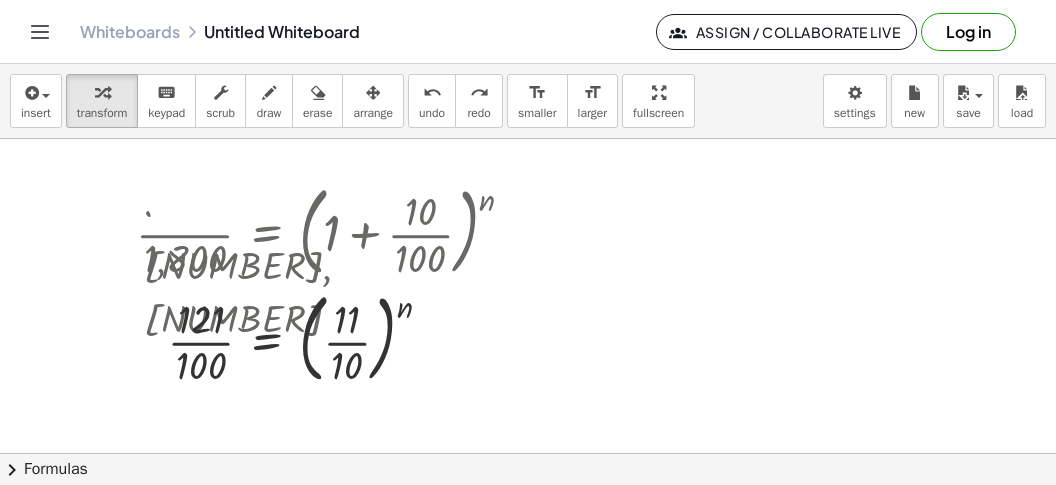 click at bounding box center [528, 453] 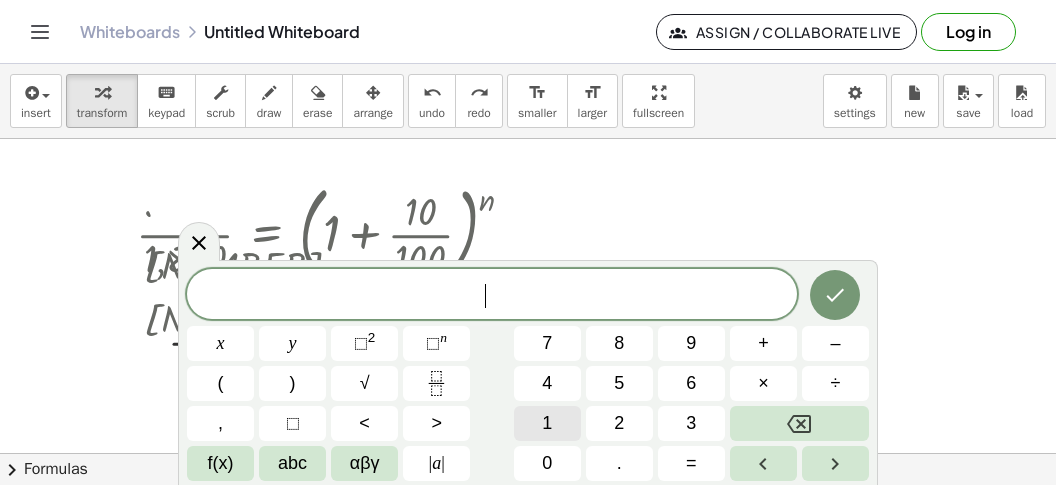 click on "1" at bounding box center (547, 423) 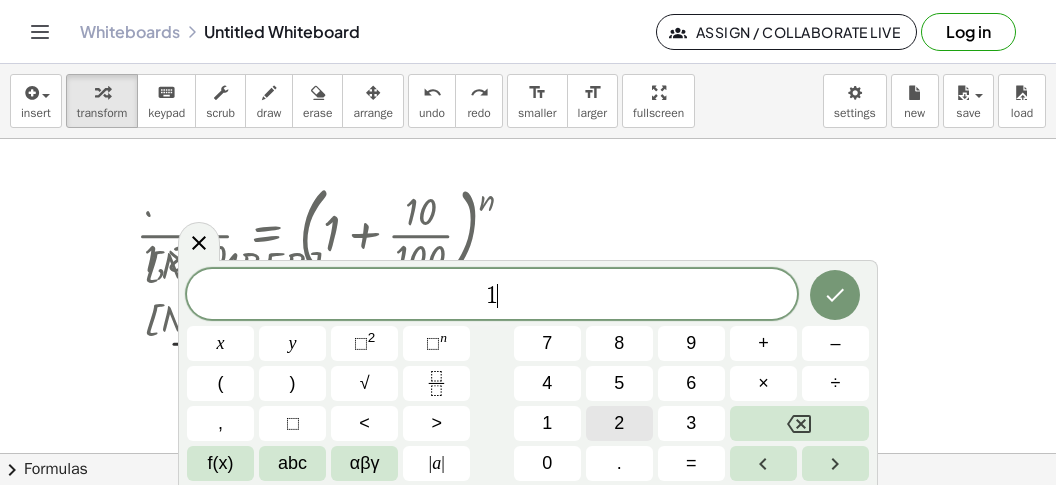 click on "2" at bounding box center [619, 423] 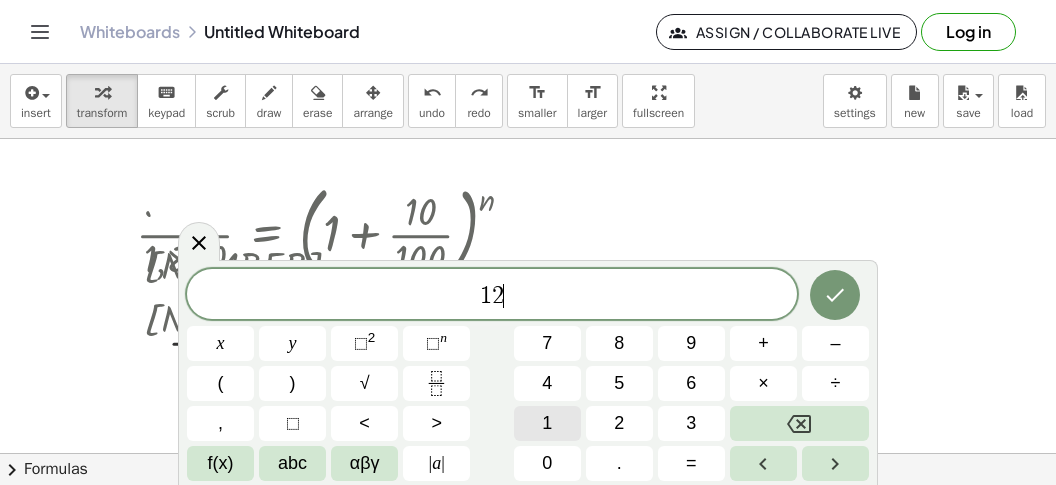 click on "1" at bounding box center [547, 423] 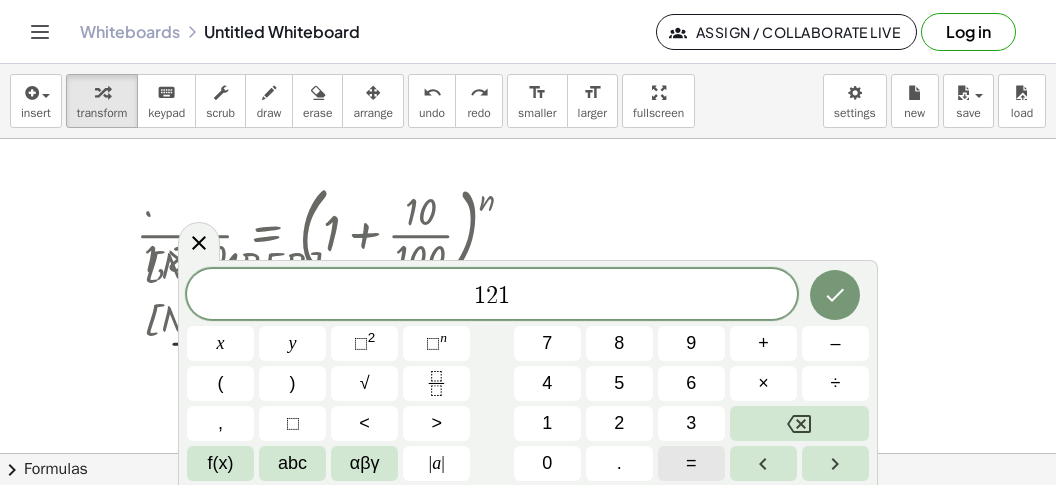click on "=" at bounding box center (691, 463) 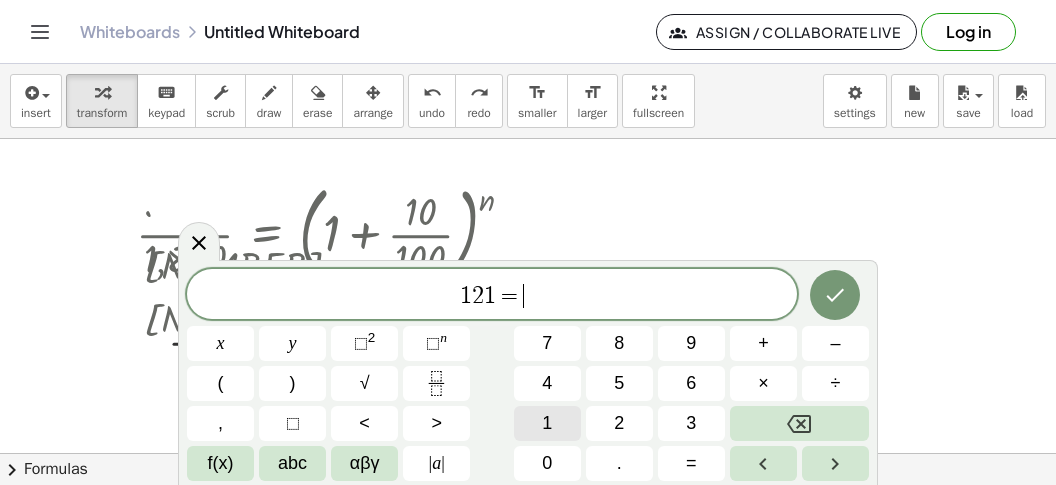 click on "1" at bounding box center (547, 423) 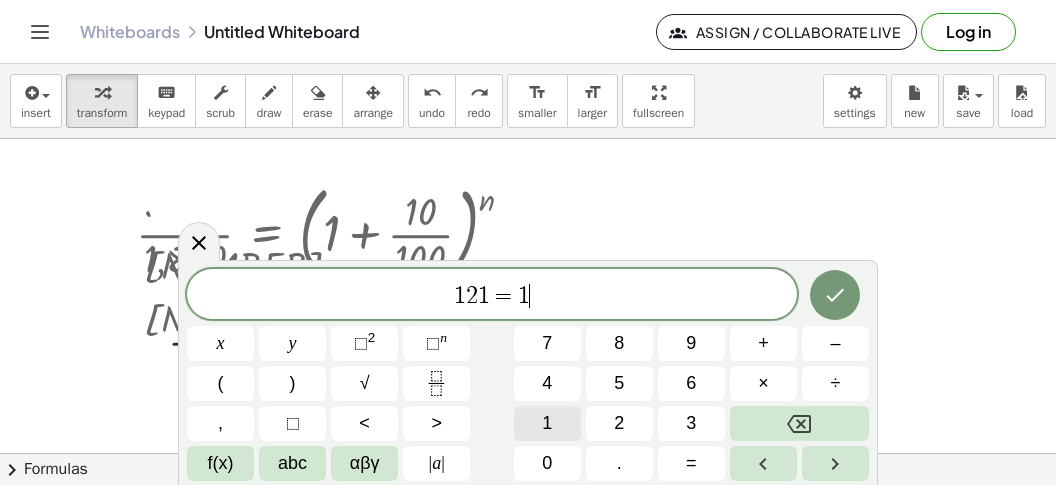 click on "1" at bounding box center [547, 423] 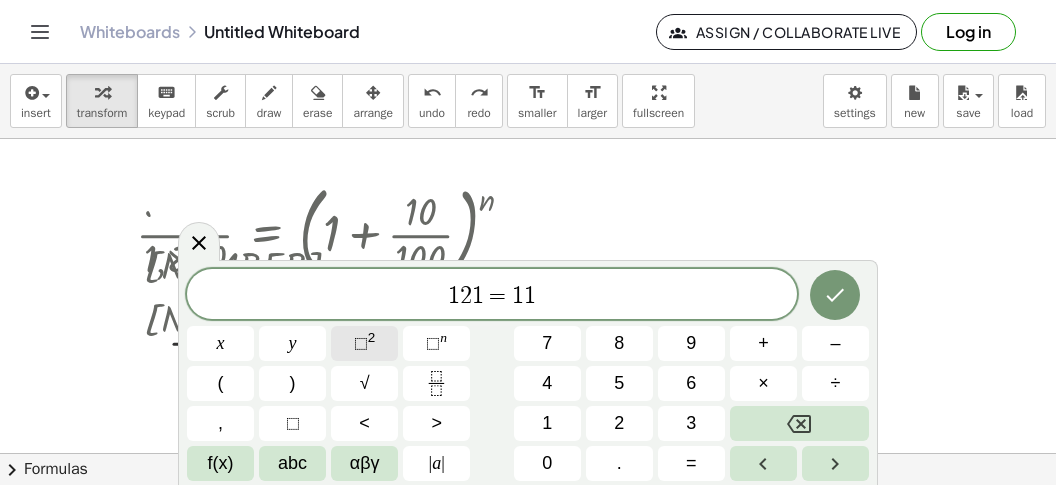 click on "⬚ 2" at bounding box center [364, 343] 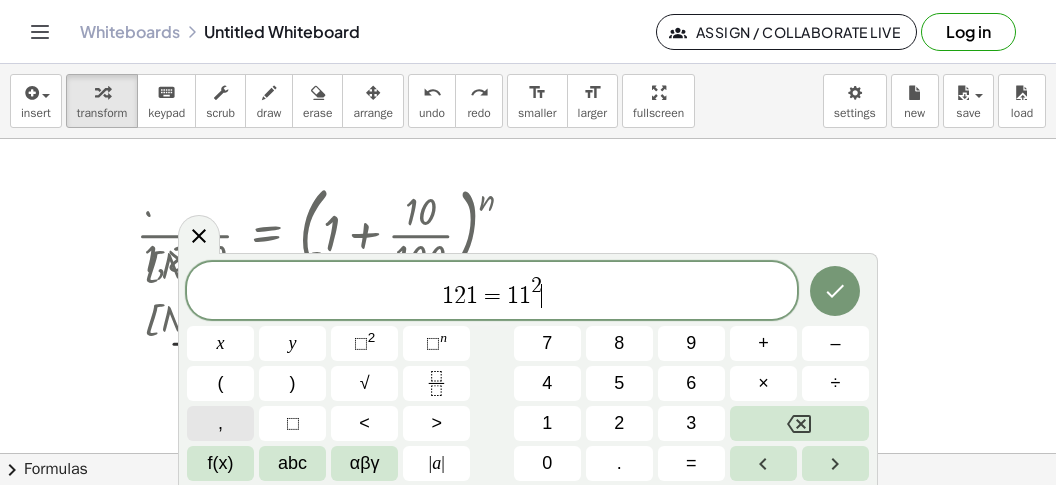 click on "," at bounding box center (220, 423) 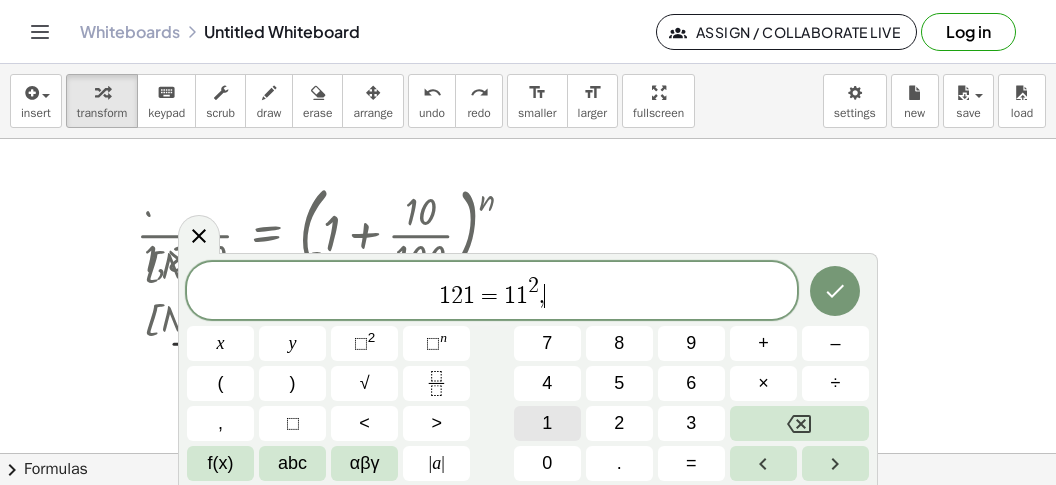 click on "1" at bounding box center (547, 423) 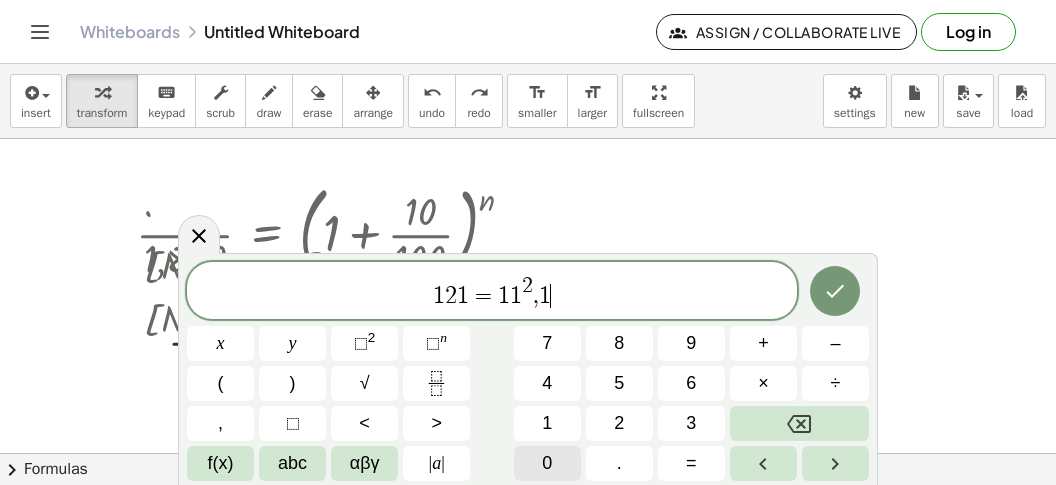 click on "0" at bounding box center (547, 463) 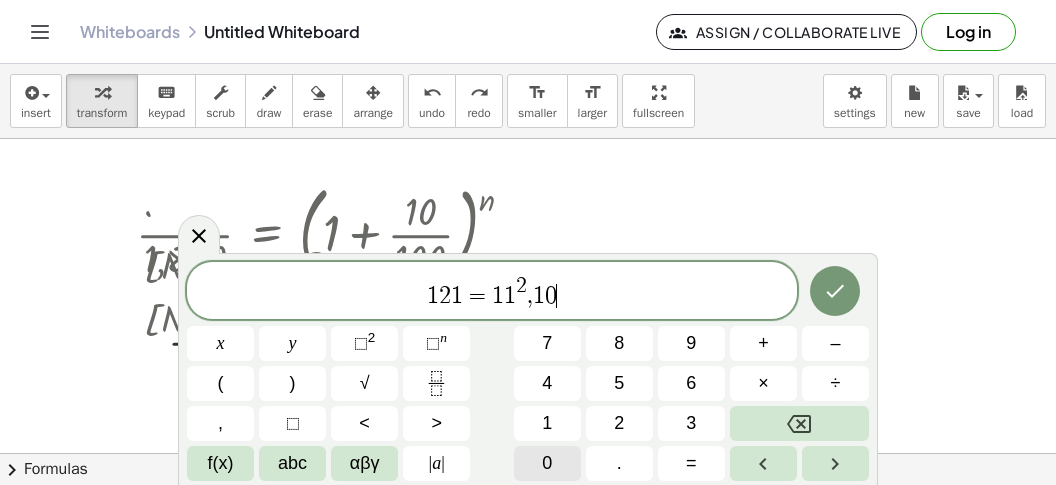 click on "0" at bounding box center [547, 463] 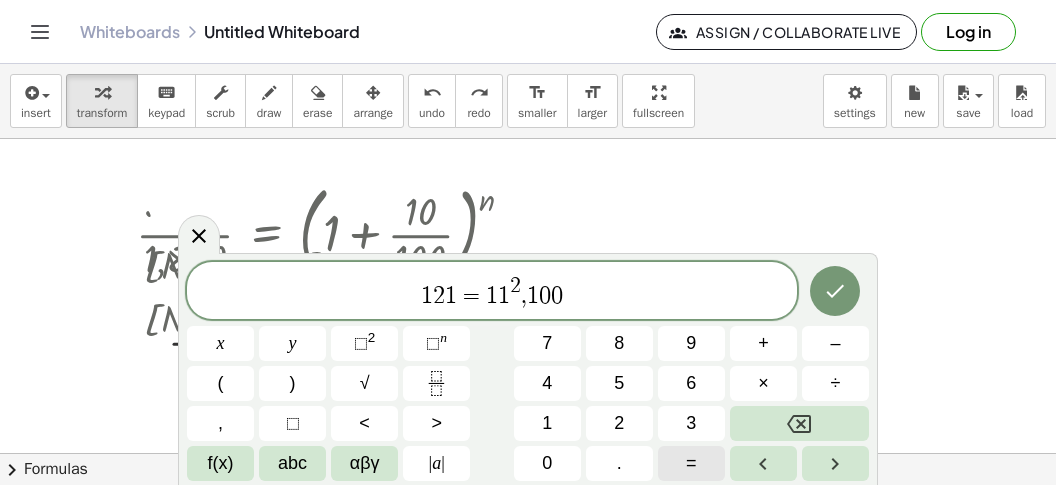 click on "=" at bounding box center (691, 463) 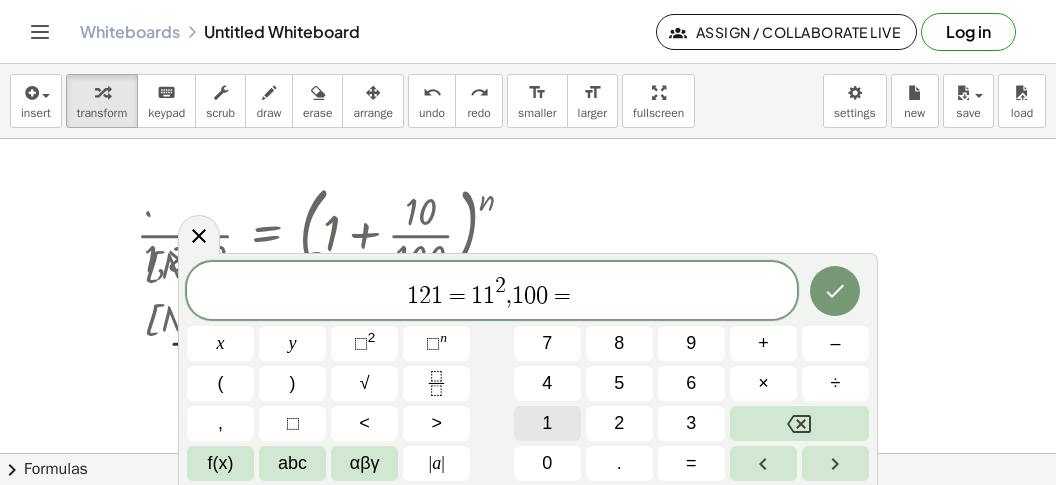click on "1" at bounding box center [547, 423] 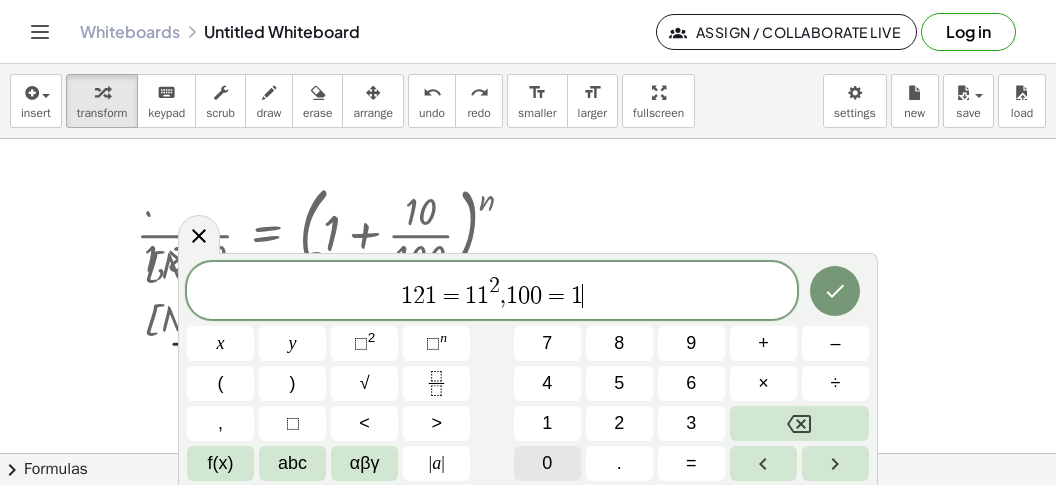 click on "0" at bounding box center [547, 463] 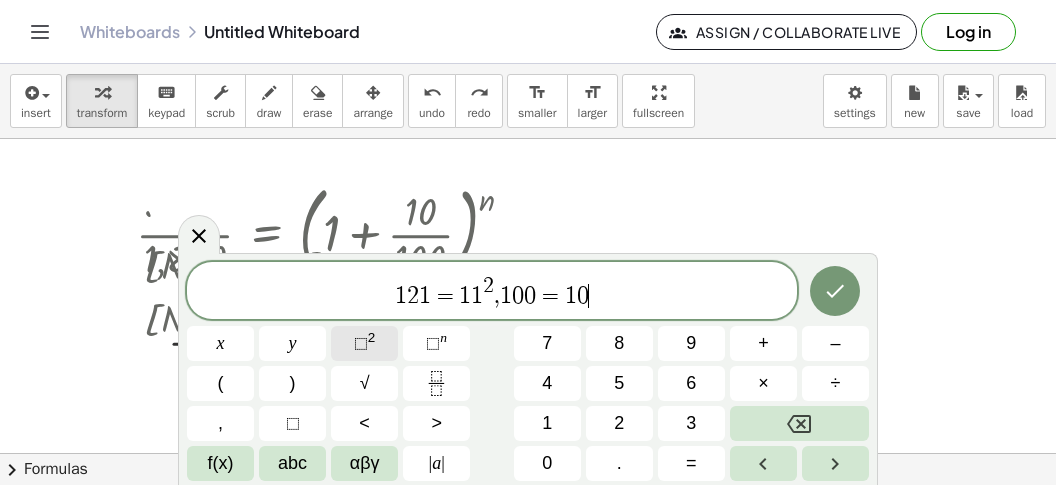click on "⬚ 2" at bounding box center (364, 343) 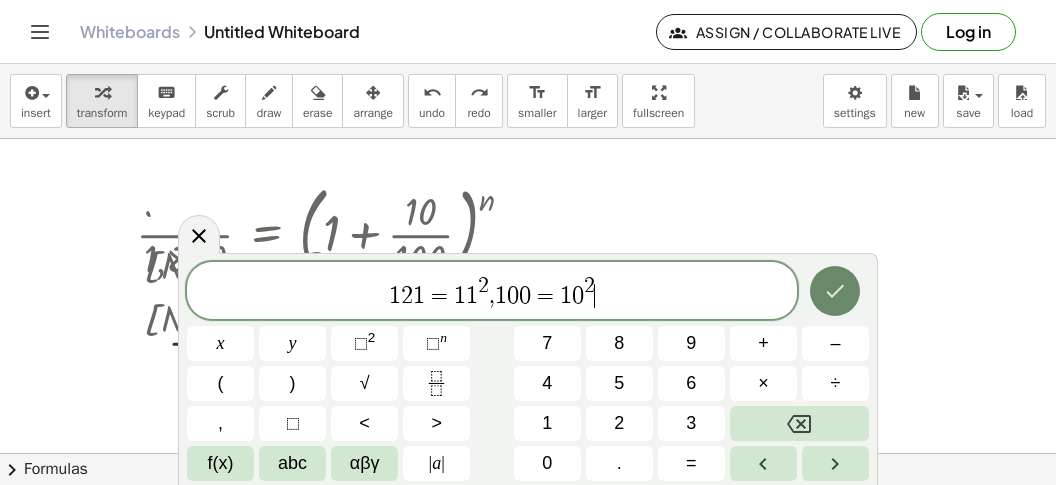 click at bounding box center (835, 291) 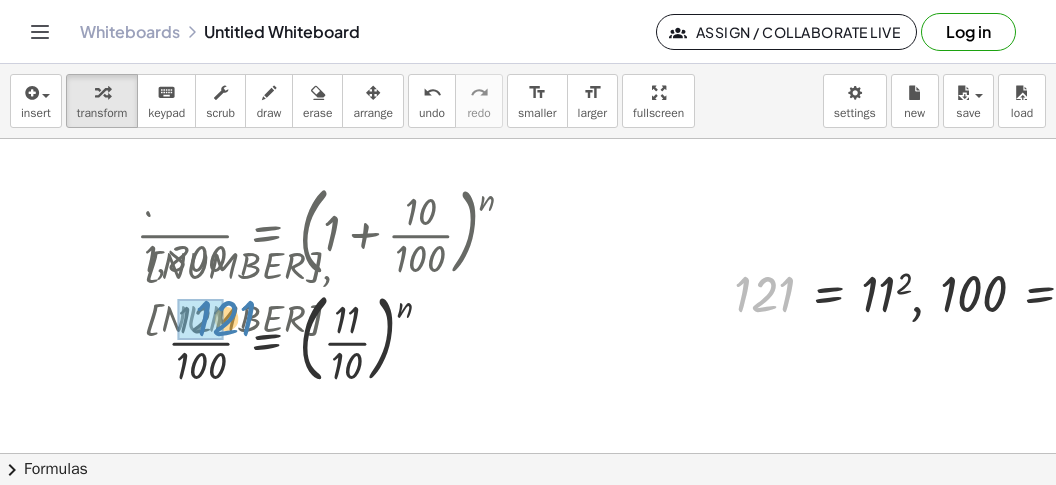 drag, startPoint x: 774, startPoint y: 296, endPoint x: 224, endPoint y: 321, distance: 550.5679 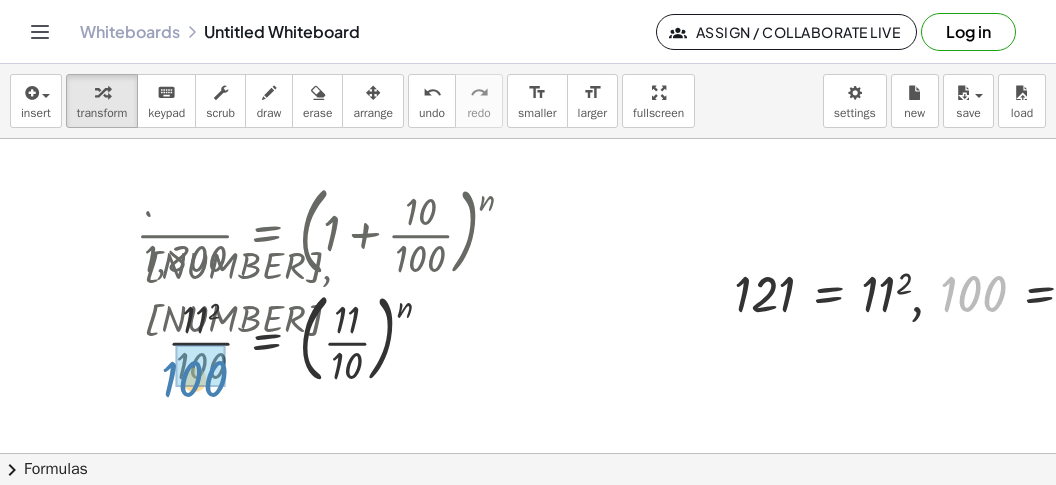 drag, startPoint x: 989, startPoint y: 288, endPoint x: 189, endPoint y: 387, distance: 806.10236 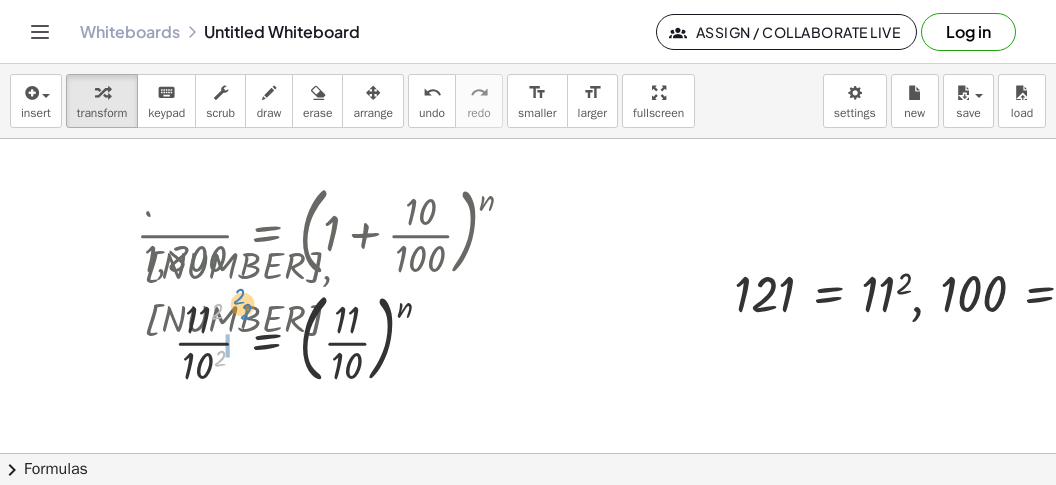 drag, startPoint x: 221, startPoint y: 357, endPoint x: 245, endPoint y: 315, distance: 48.373547 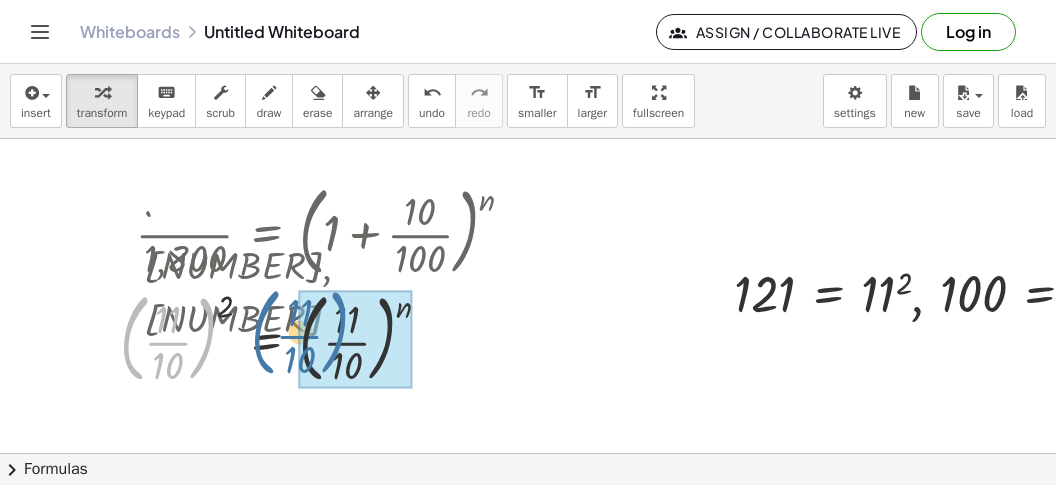 drag, startPoint x: 196, startPoint y: 365, endPoint x: 276, endPoint y: 366, distance: 80.00625 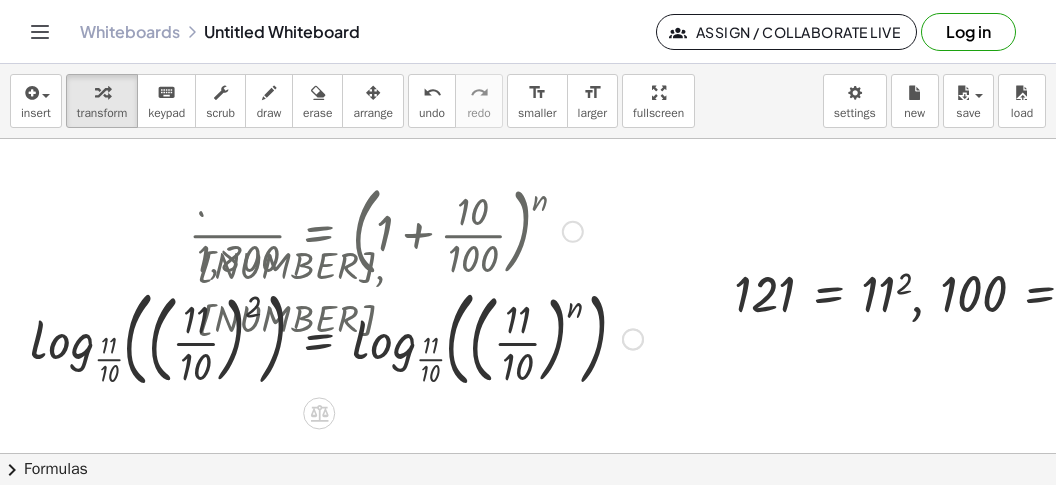 click at bounding box center (336, 337) 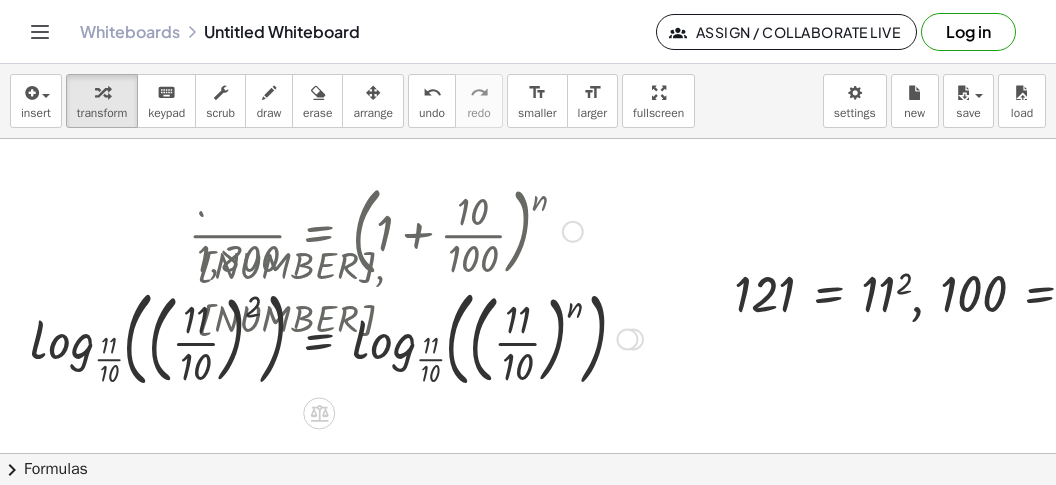 click at bounding box center [336, 337] 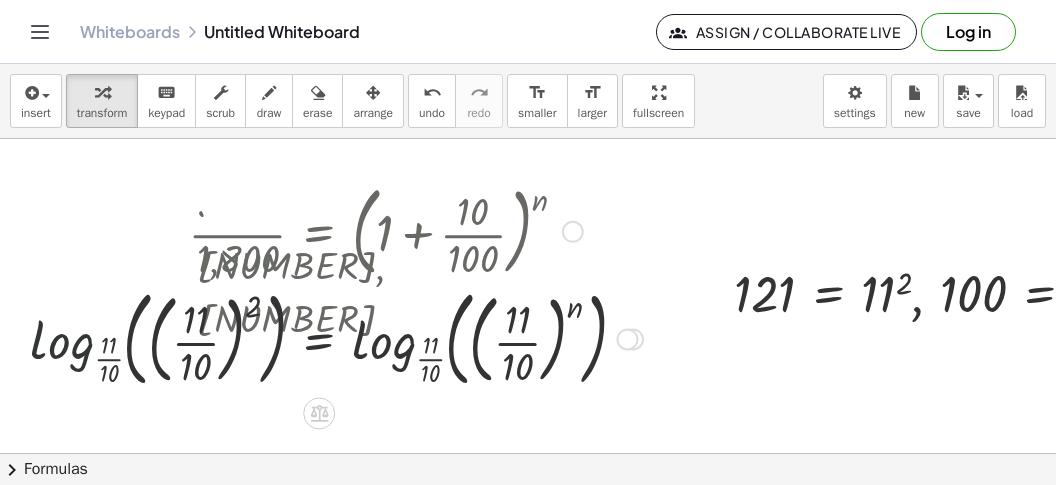 click at bounding box center (336, 337) 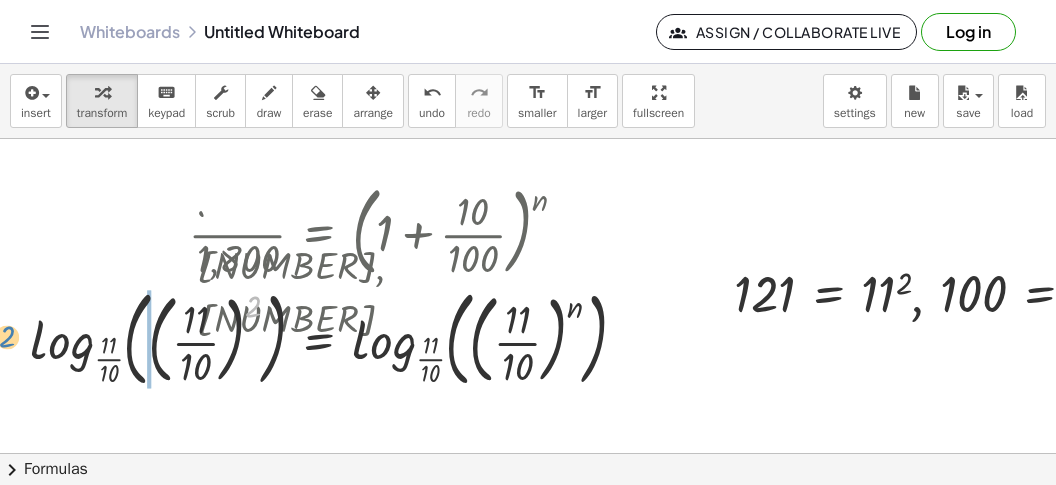 drag, startPoint x: 260, startPoint y: 297, endPoint x: 1, endPoint y: 363, distance: 267.277 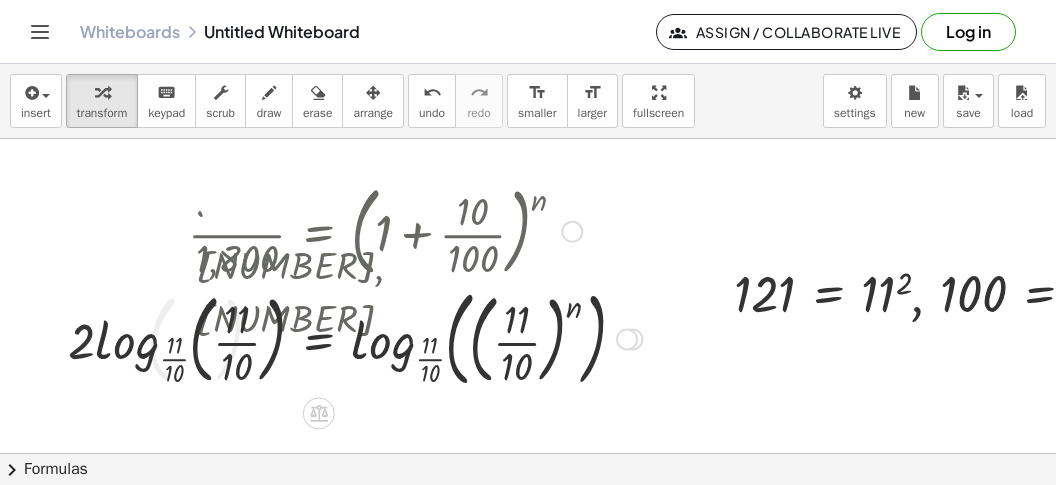 drag, startPoint x: 94, startPoint y: 360, endPoint x: 108, endPoint y: 370, distance: 17.20465 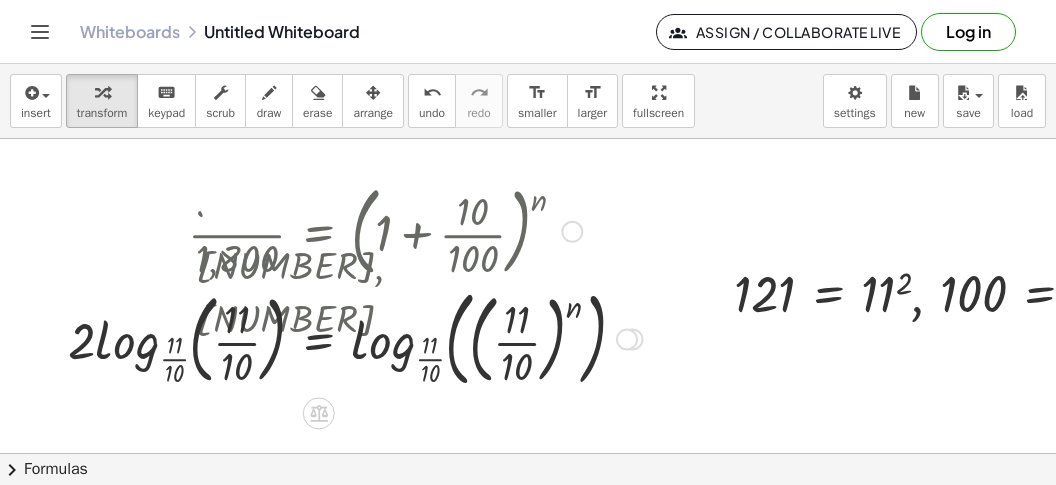 click at bounding box center [355, 337] 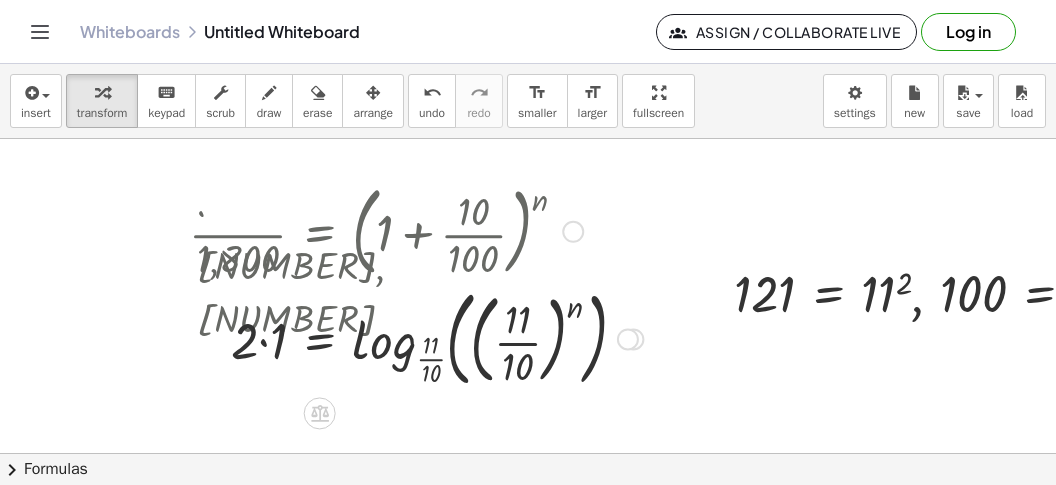 click at bounding box center [416, 337] 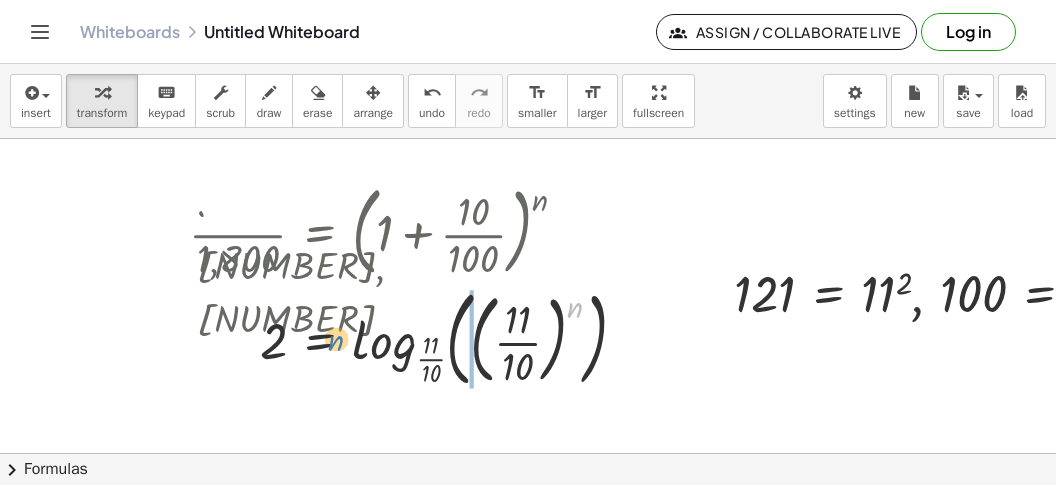 drag, startPoint x: 580, startPoint y: 305, endPoint x: 332, endPoint y: 365, distance: 255.15486 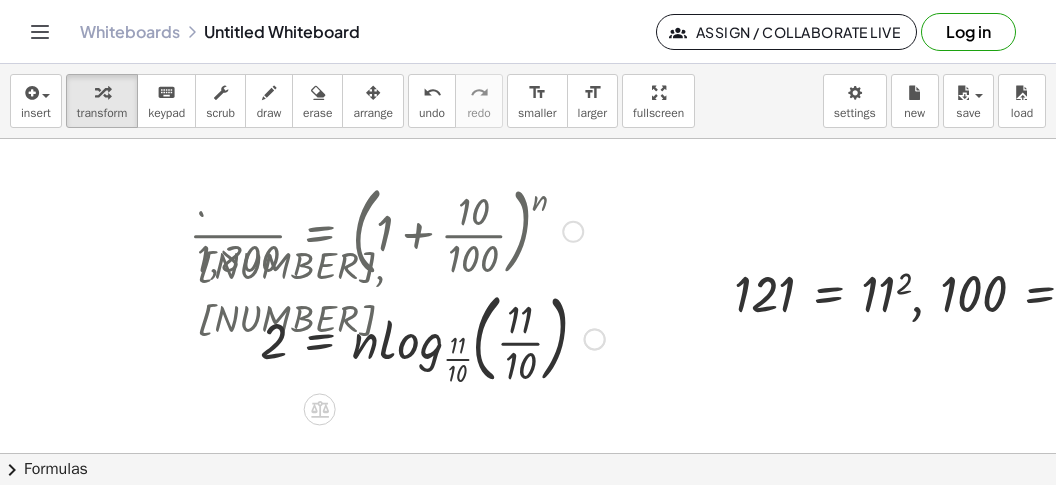 click at bounding box center (397, 338) 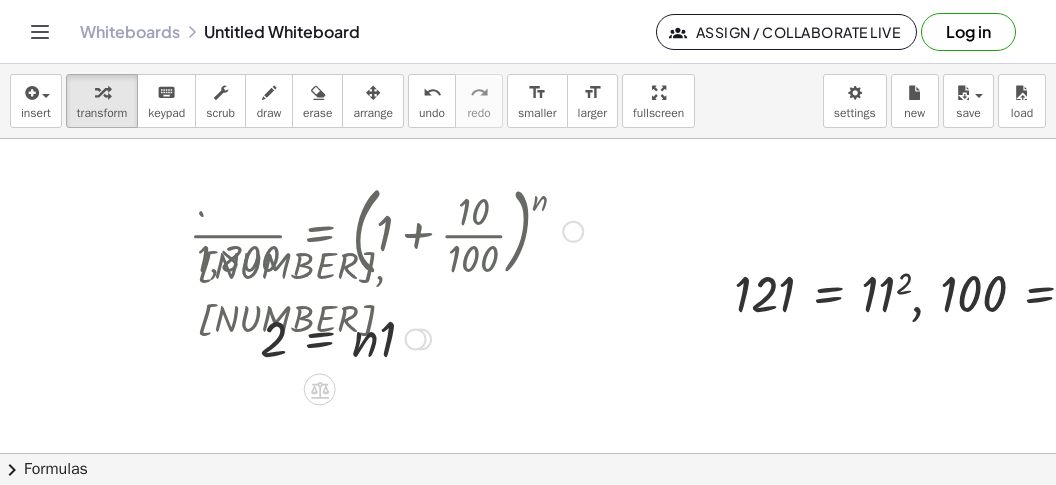 click at bounding box center (386, 337) 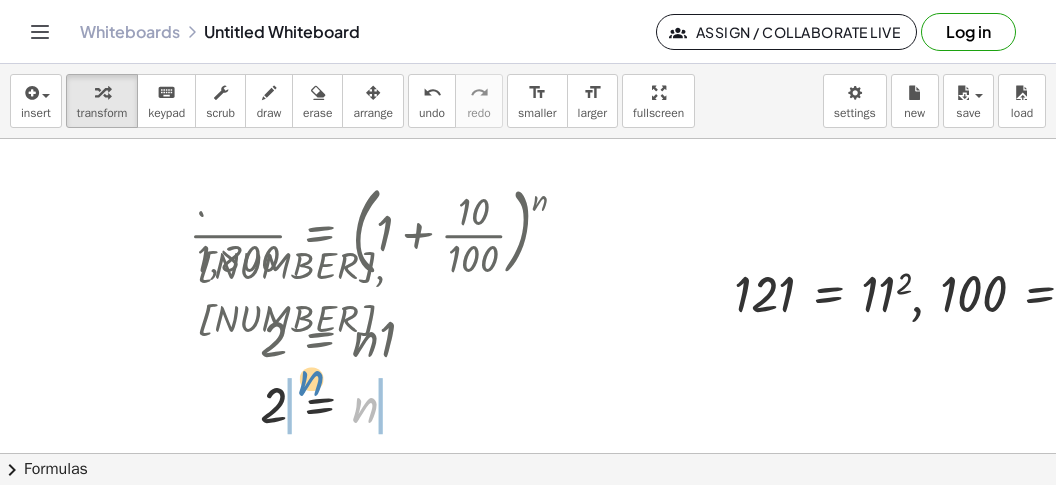 drag, startPoint x: 372, startPoint y: 348, endPoint x: 303, endPoint y: 317, distance: 75.643906 